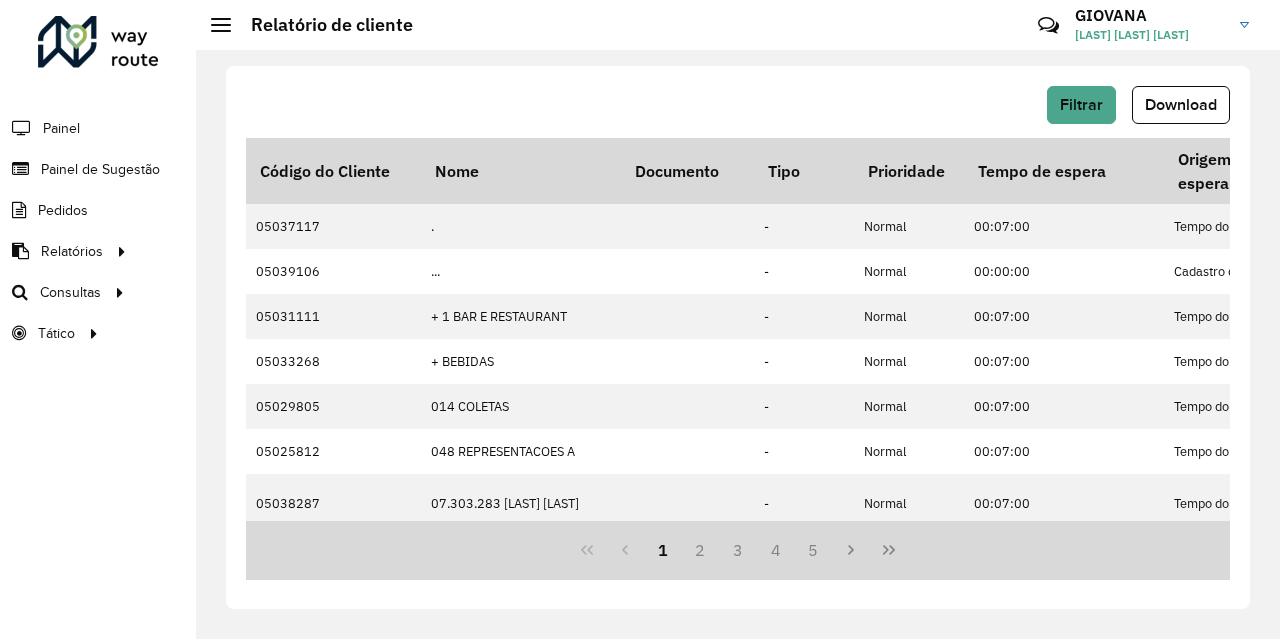 scroll, scrollTop: 0, scrollLeft: 0, axis: both 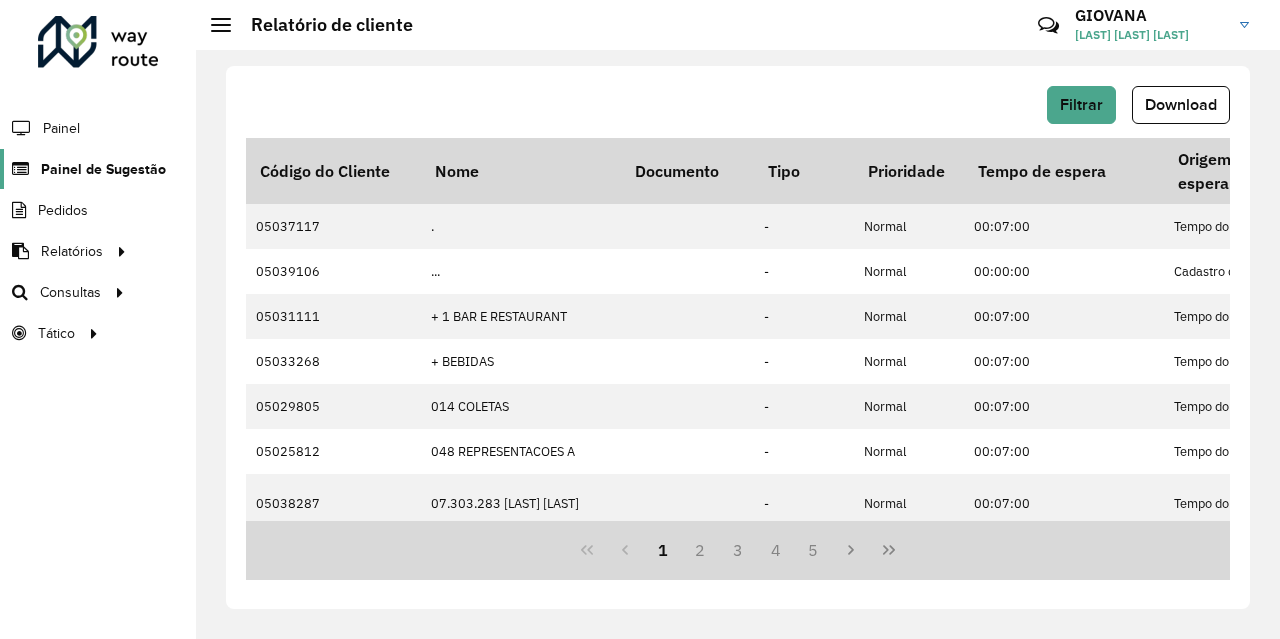 click on "Painel de Sugestão" 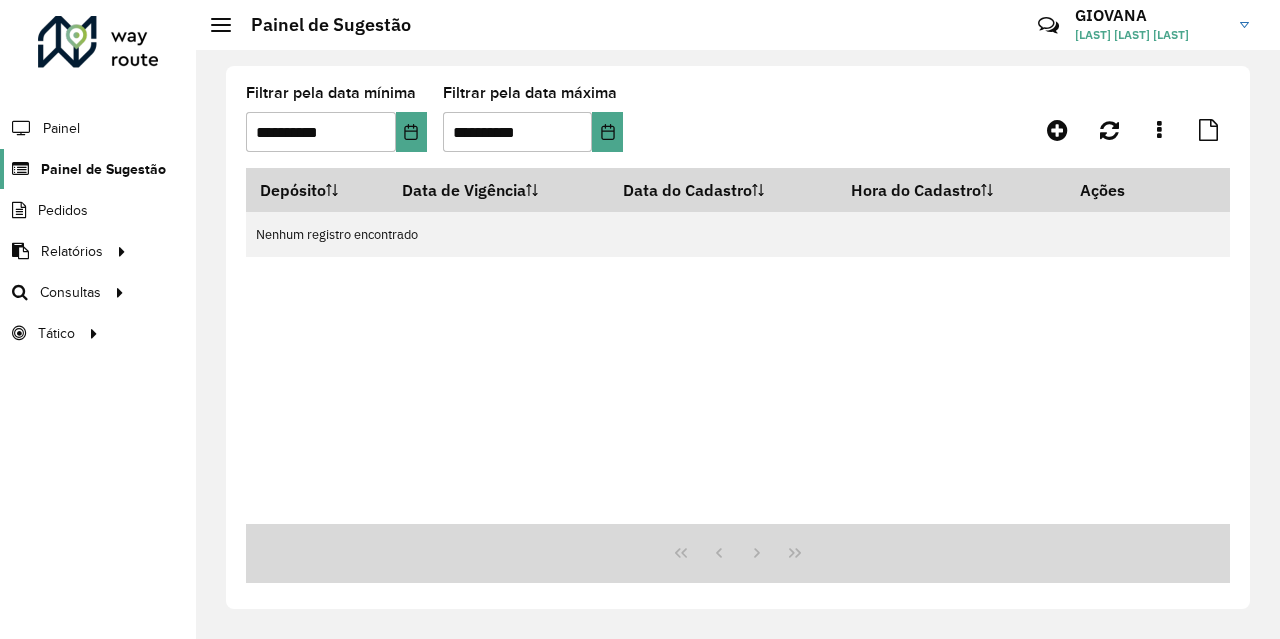 click on "Painel de Sugestão" 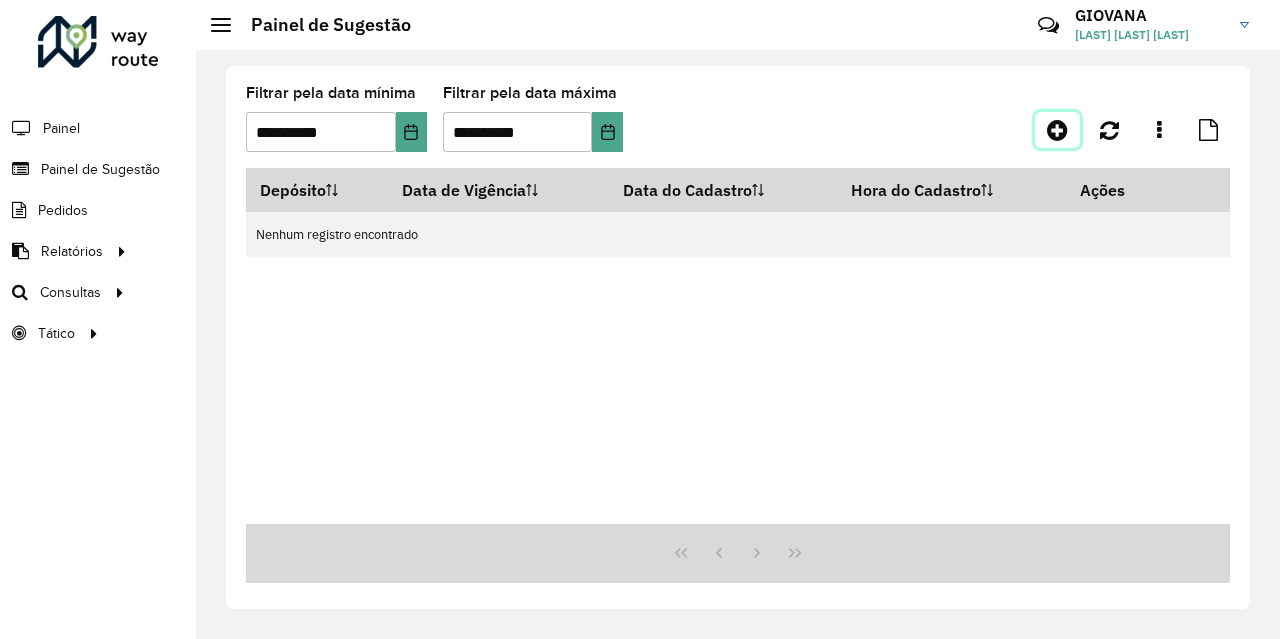 click 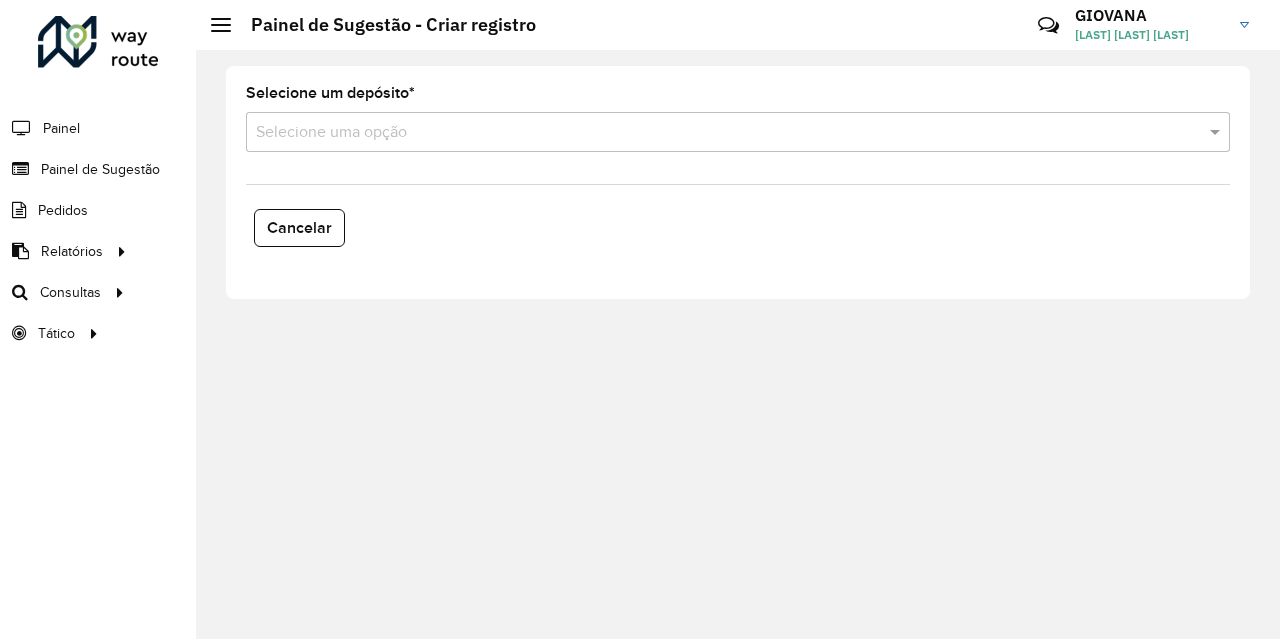 click at bounding box center [718, 133] 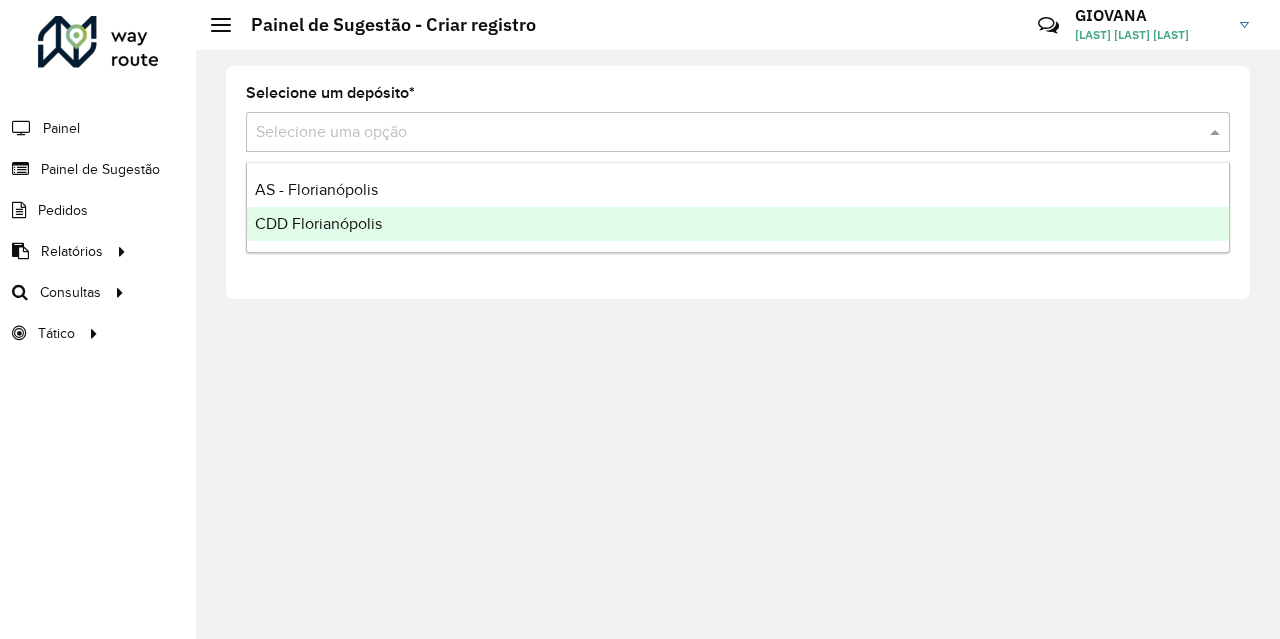 click on "AS - [CITY] CDD [CITY]" at bounding box center [738, 207] 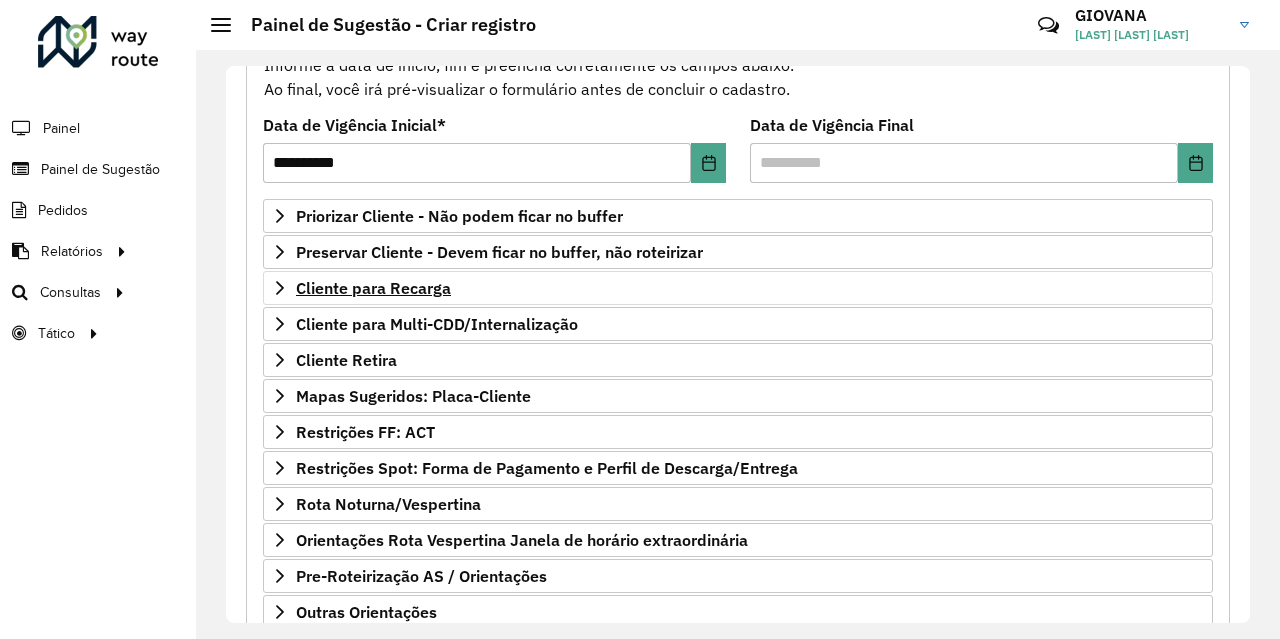 scroll, scrollTop: 342, scrollLeft: 0, axis: vertical 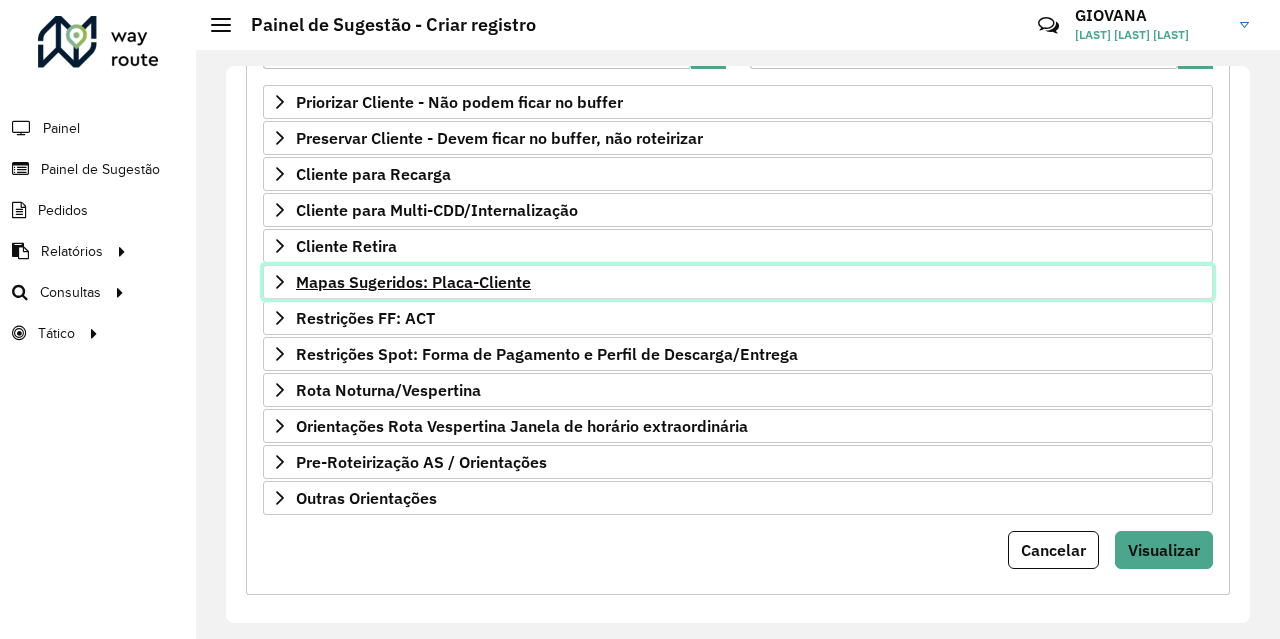 click on "Mapas Sugeridos: Placa-Cliente" at bounding box center [413, 282] 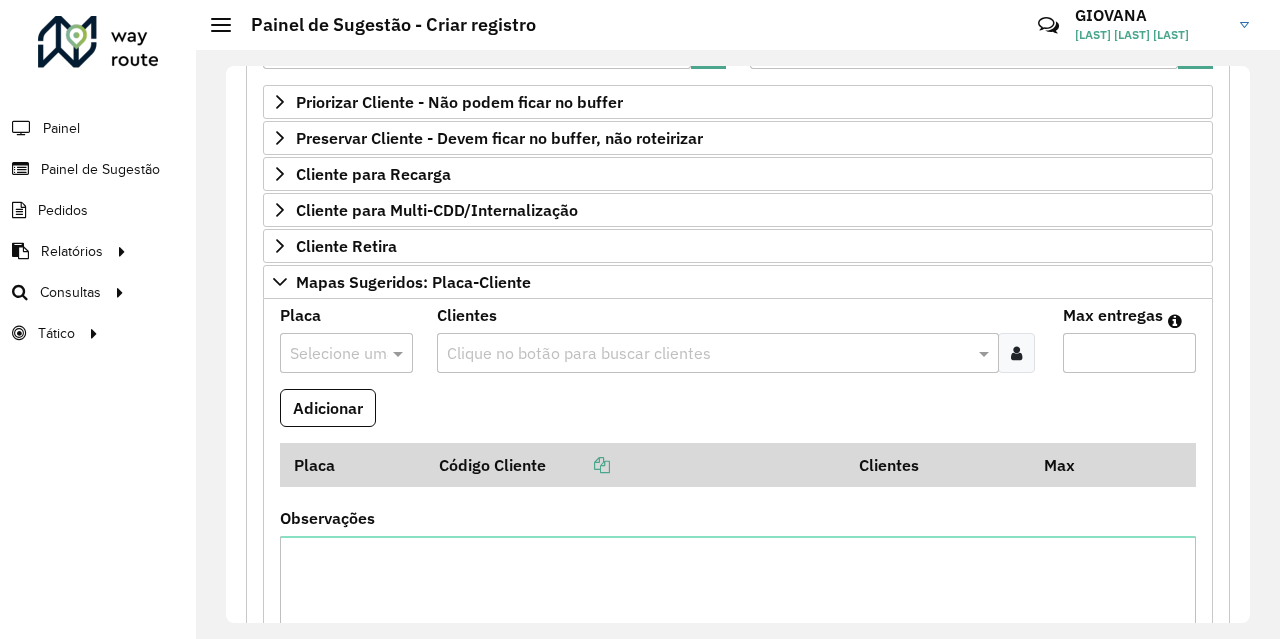 click at bounding box center [326, 354] 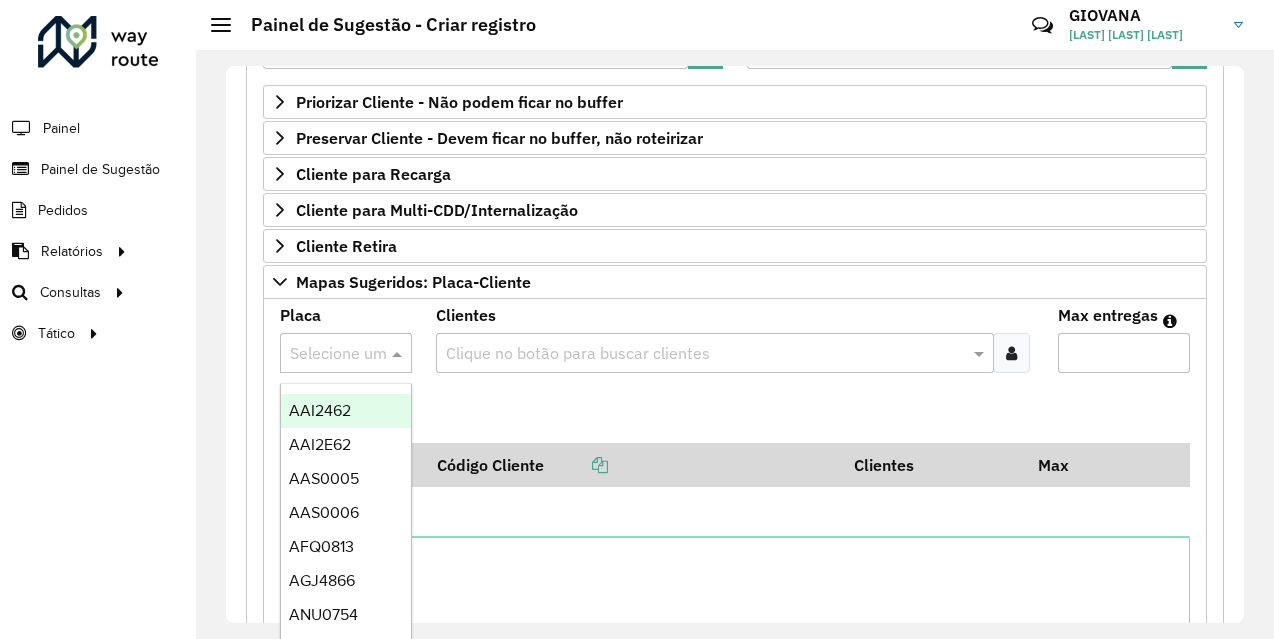 paste on "*******" 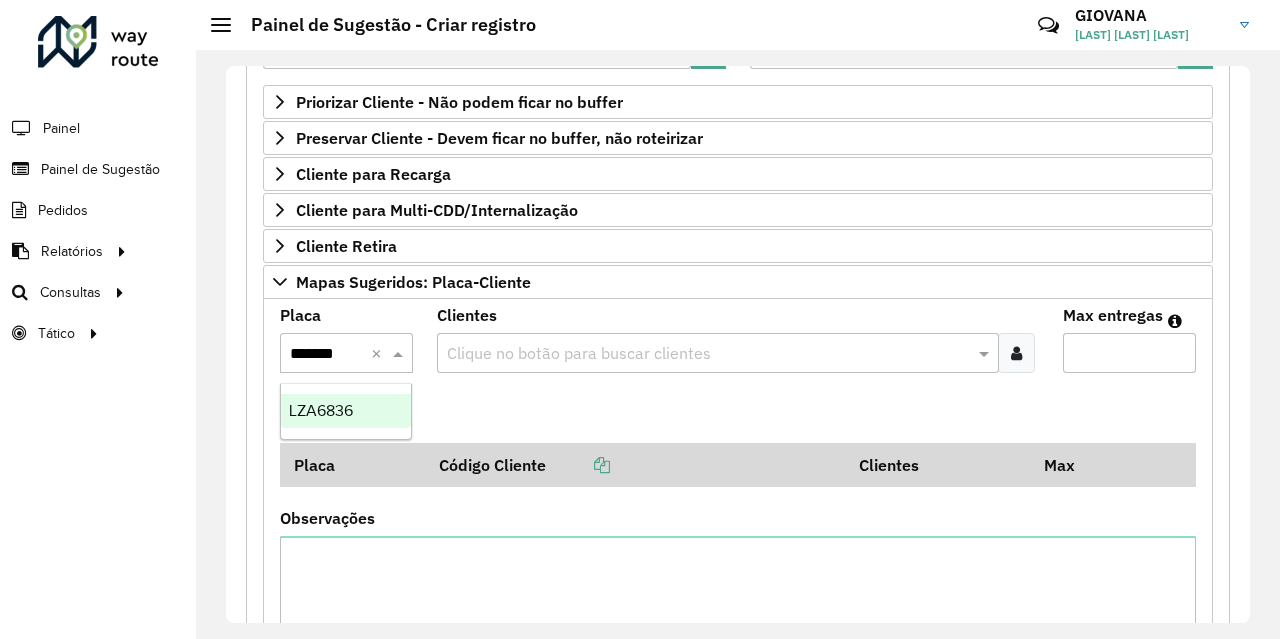 click on "LZA6836" at bounding box center [346, 411] 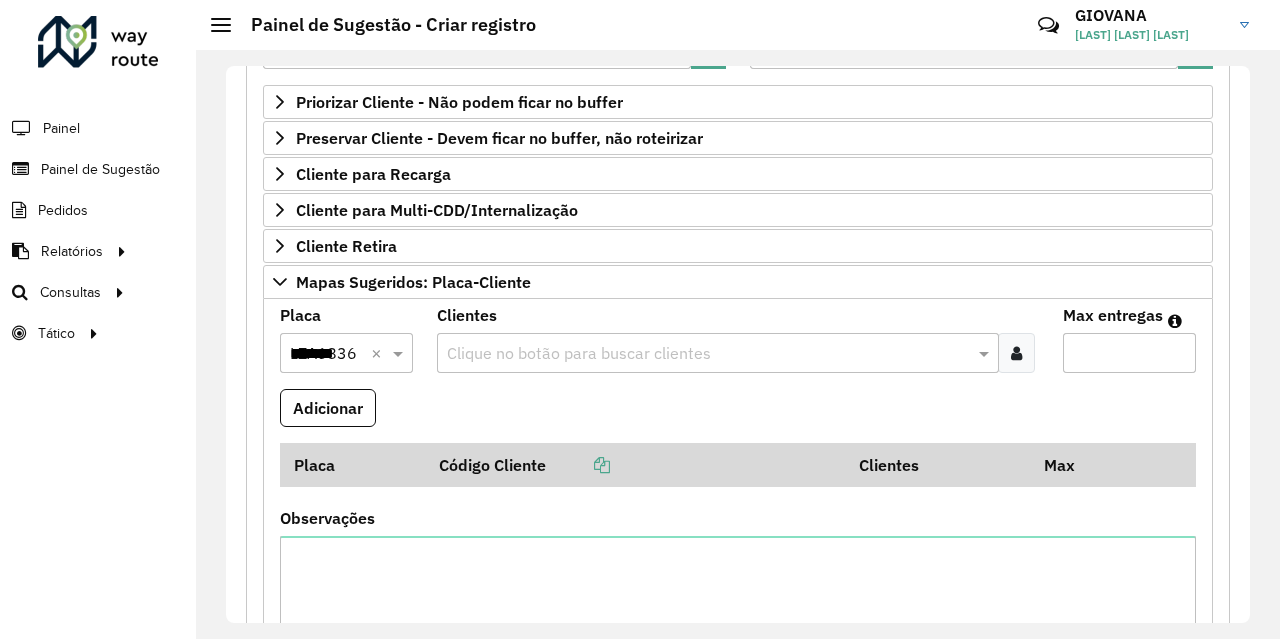 click at bounding box center (1016, 353) 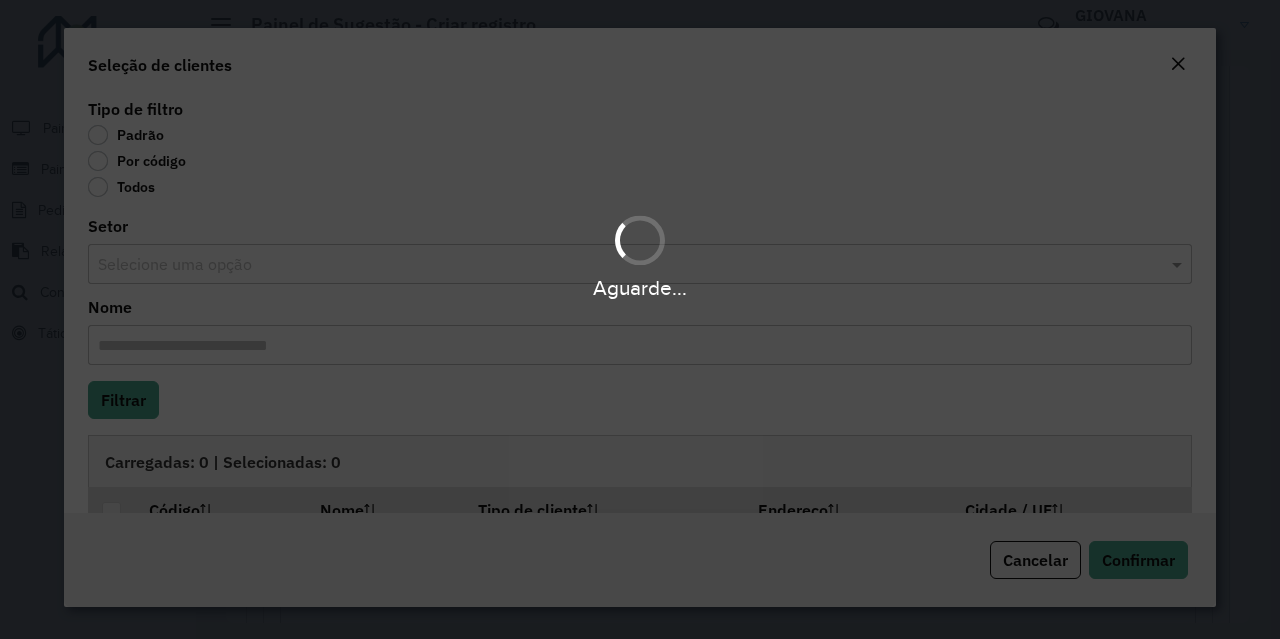 click on "Aguarde..." at bounding box center [640, 319] 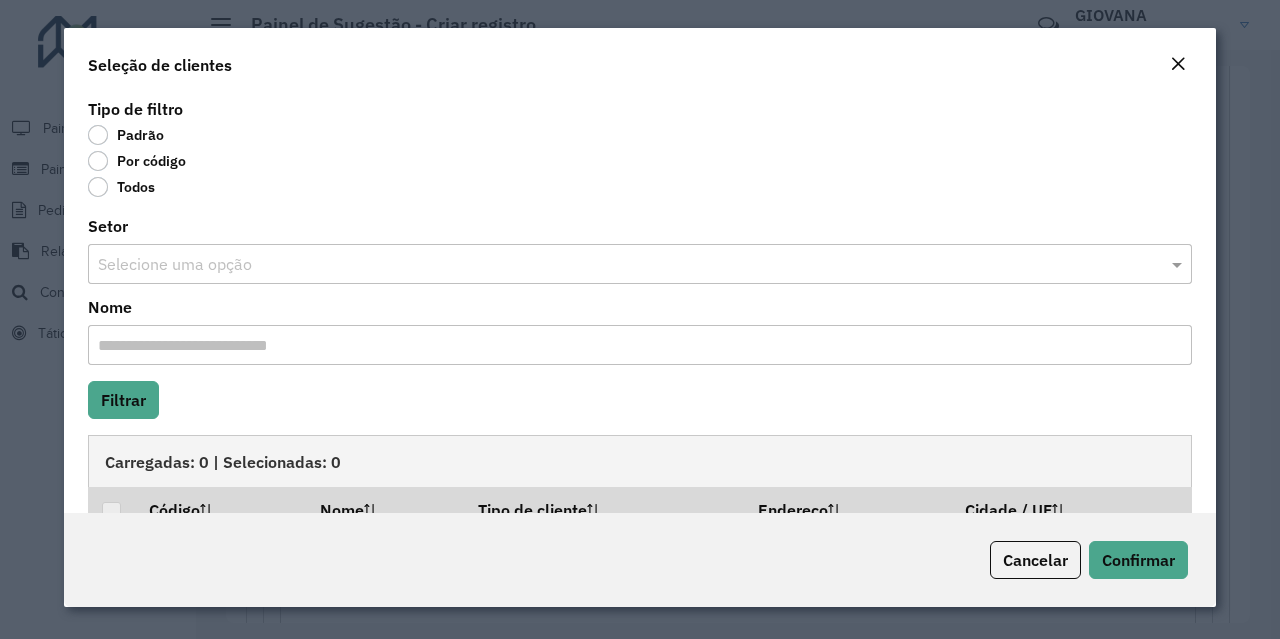 click on "Por código" 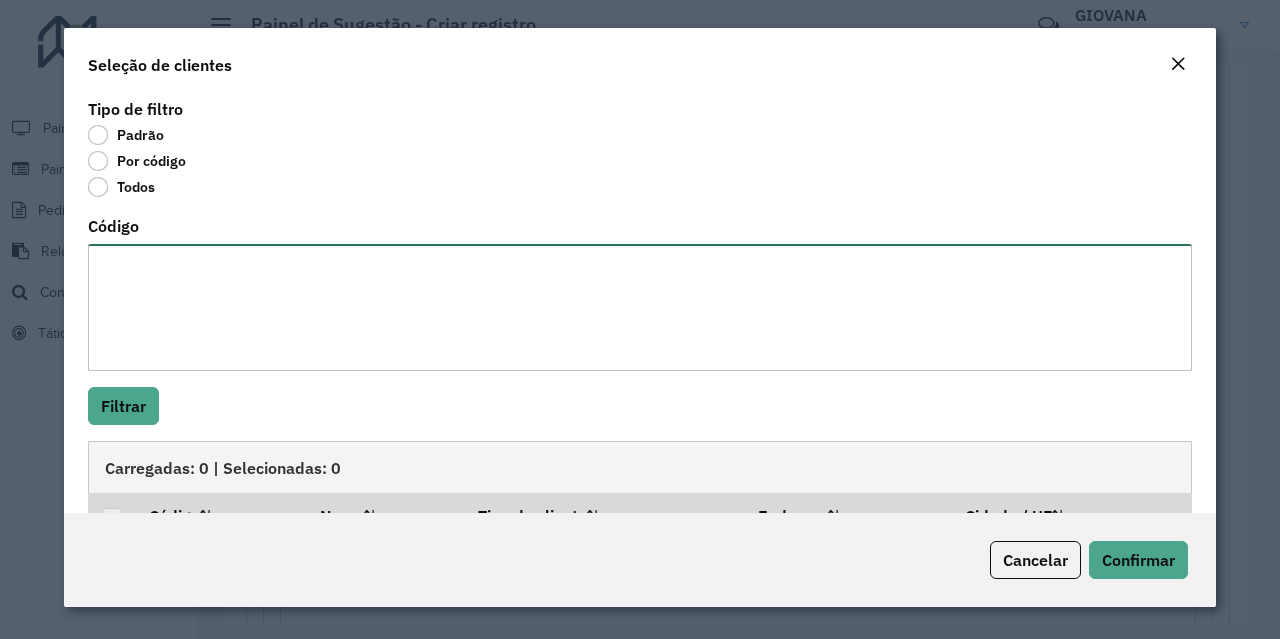 click on "Código" at bounding box center [640, 307] 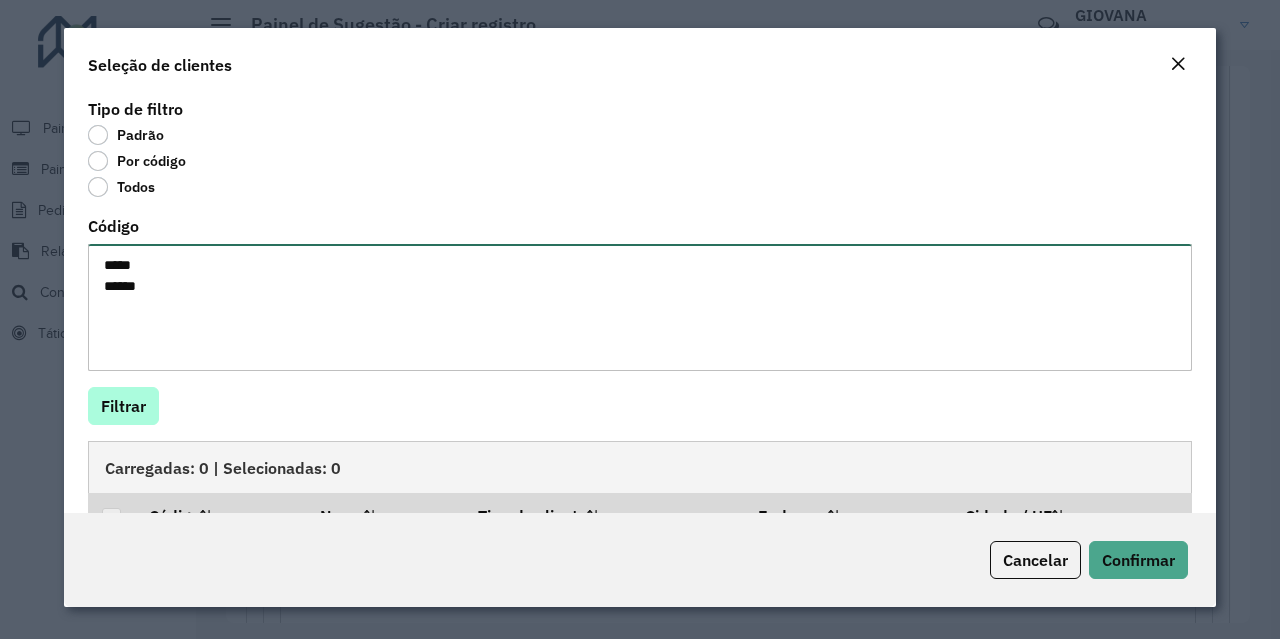 type on "*****
*****" 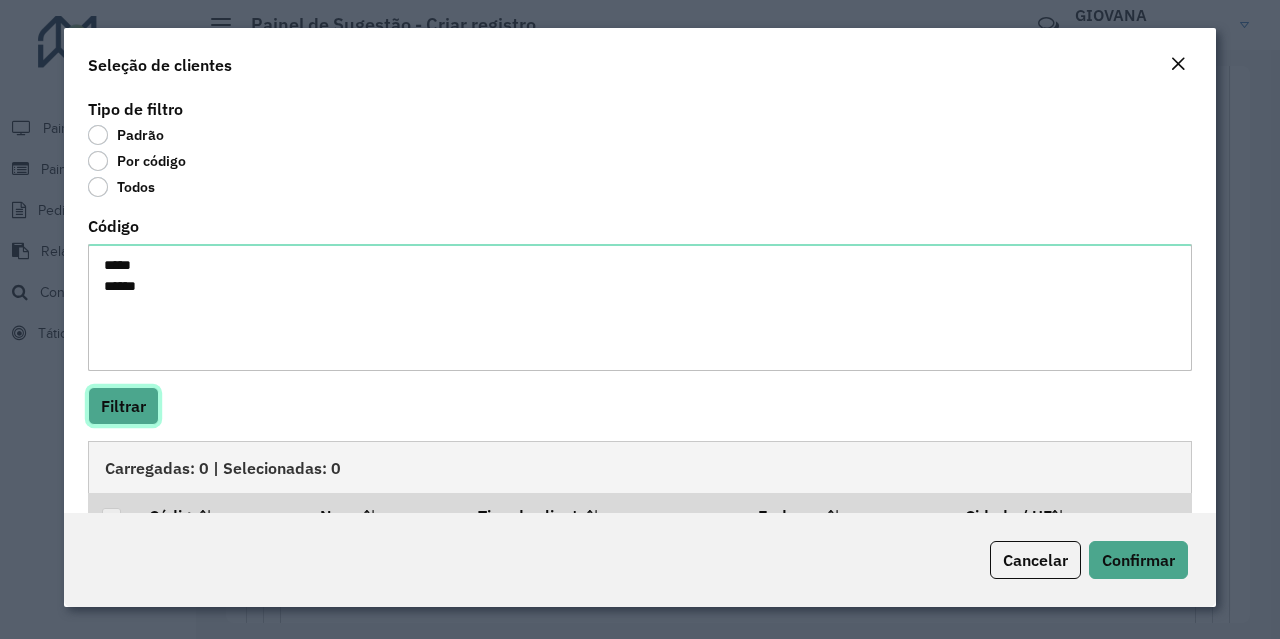 click on "Filtrar" 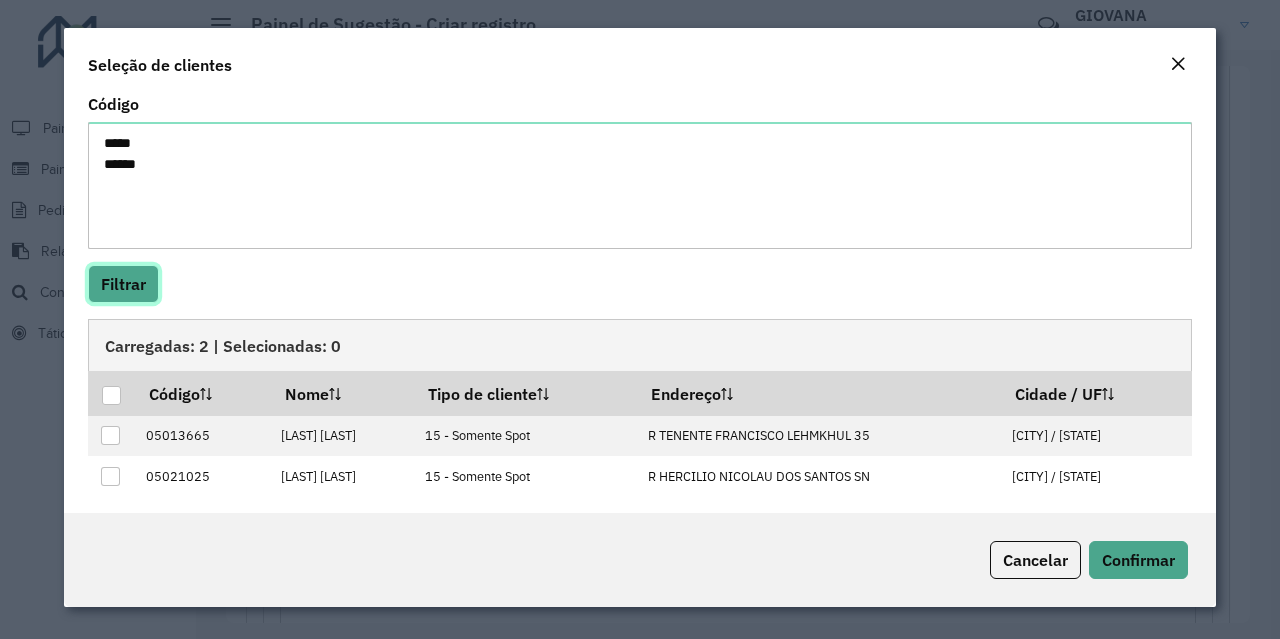 scroll, scrollTop: 131, scrollLeft: 0, axis: vertical 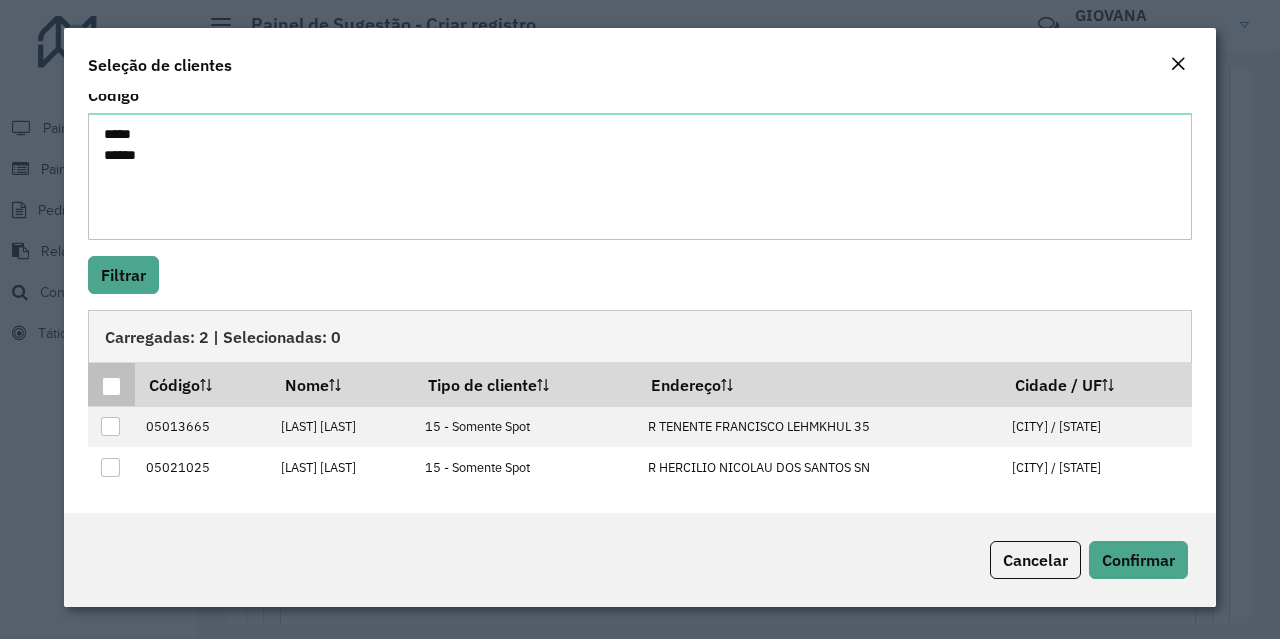 click at bounding box center (111, 386) 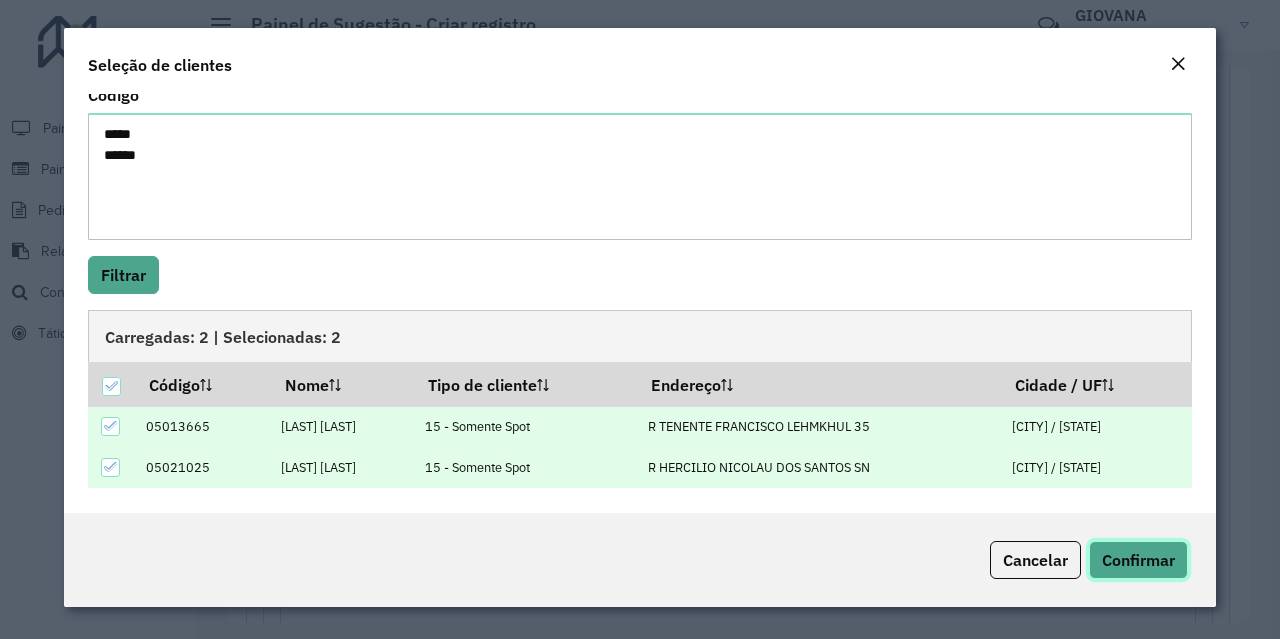 click on "Confirmar" 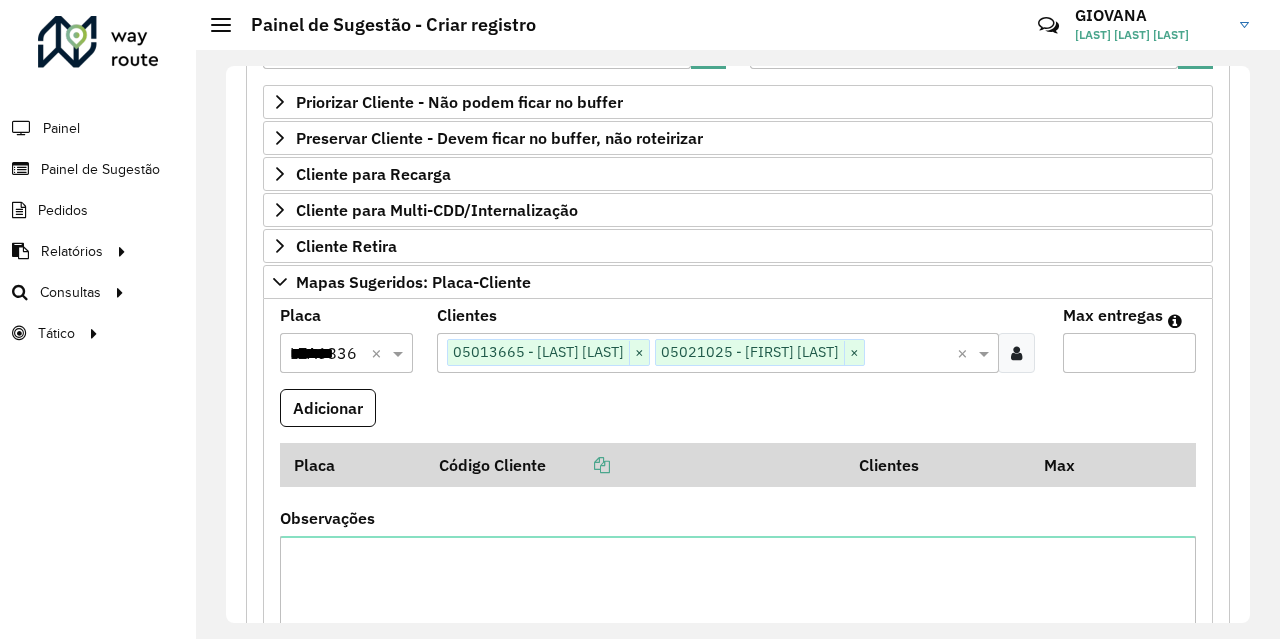 click on "Max entregas" at bounding box center (1129, 353) 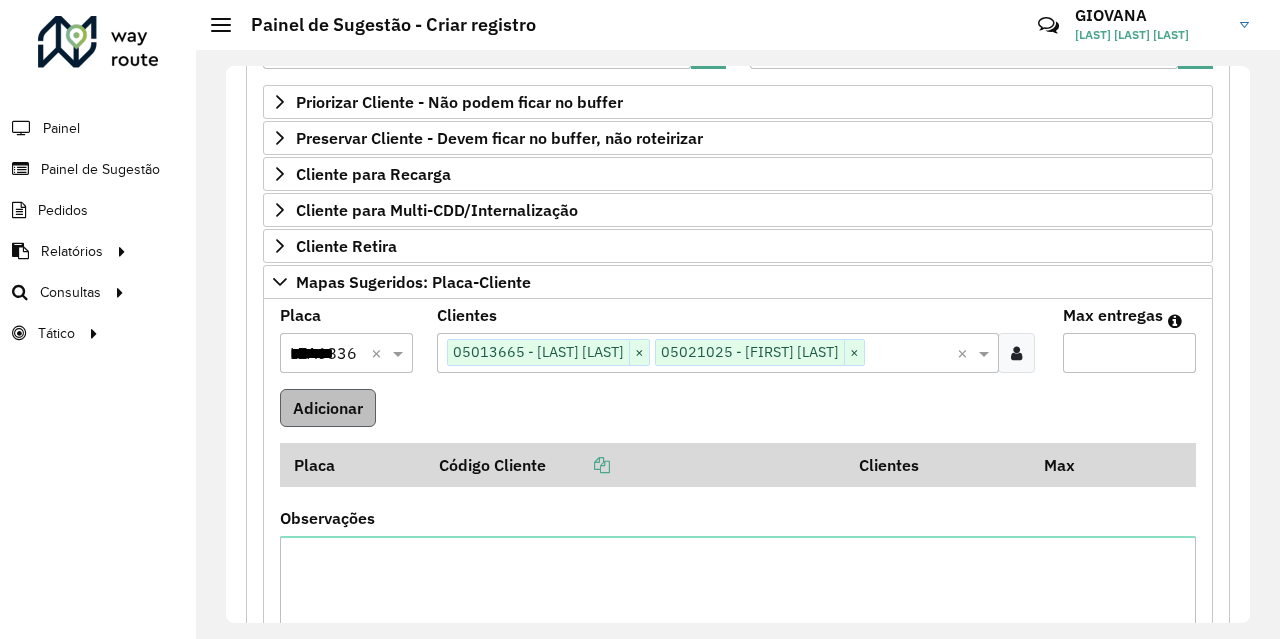 type on "*" 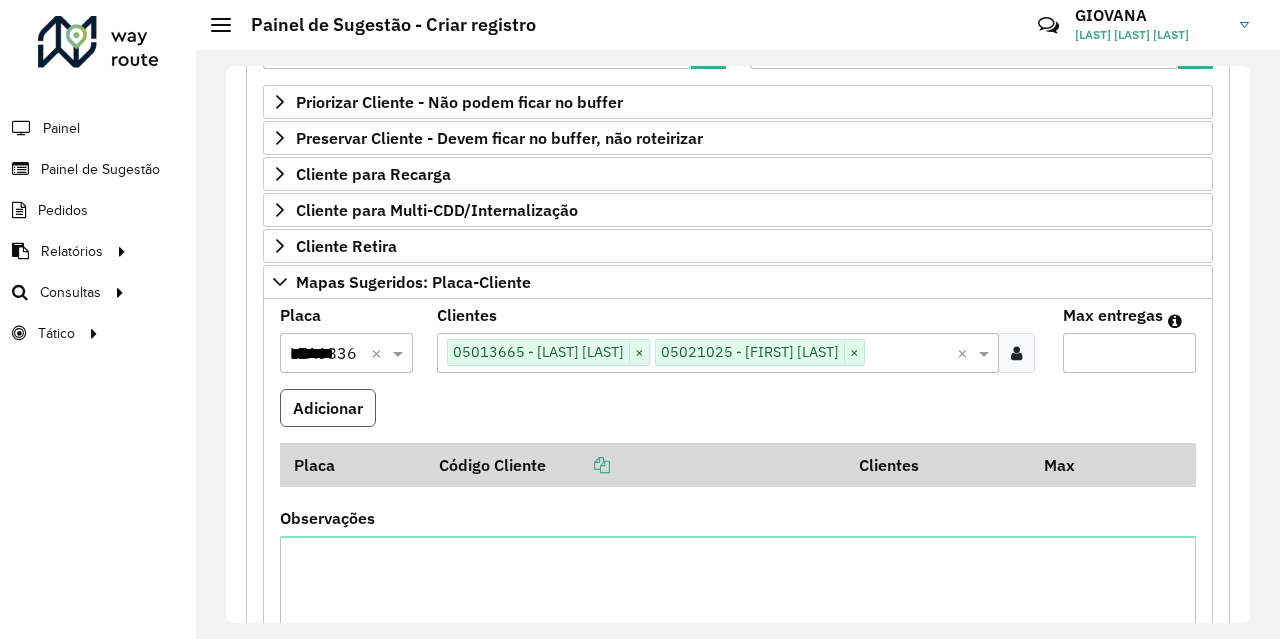 click on "Adicionar" at bounding box center [328, 408] 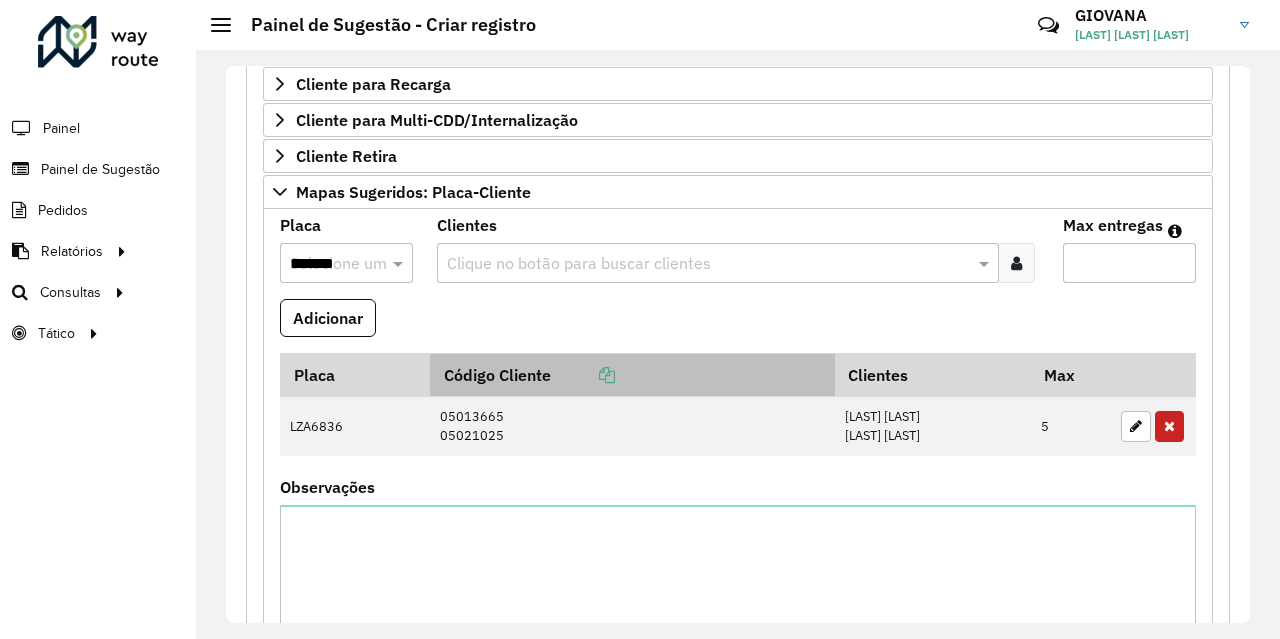 scroll, scrollTop: 533, scrollLeft: 0, axis: vertical 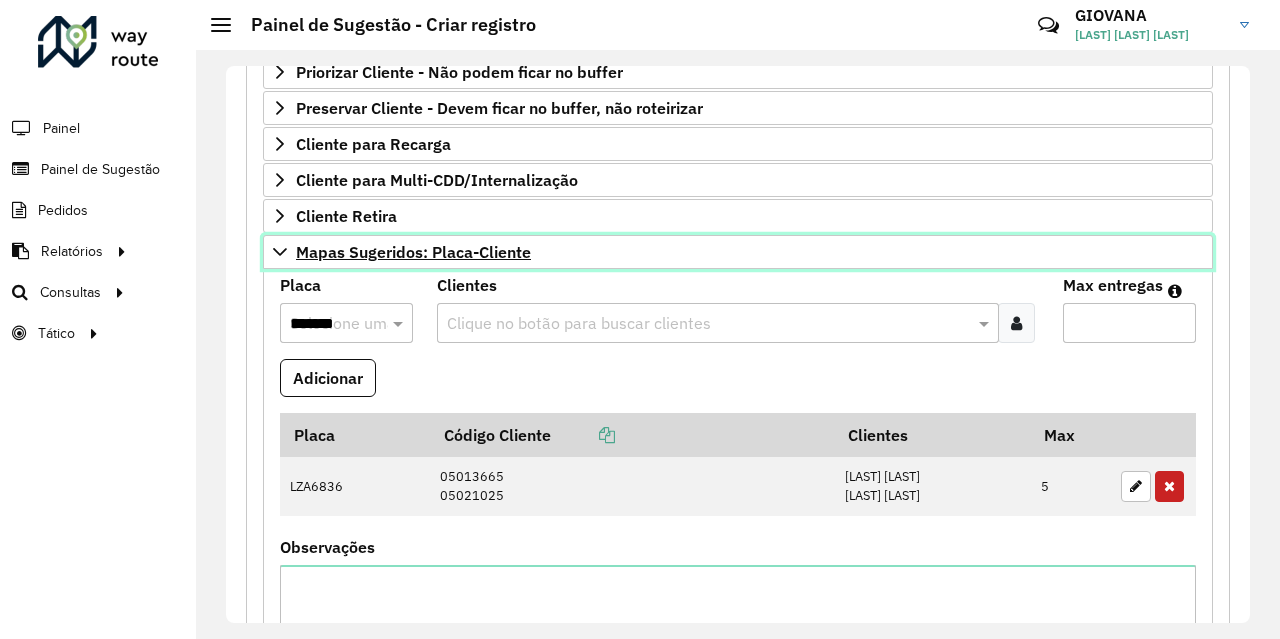 click on "Mapas Sugeridos: Placa-Cliente" at bounding box center (738, 252) 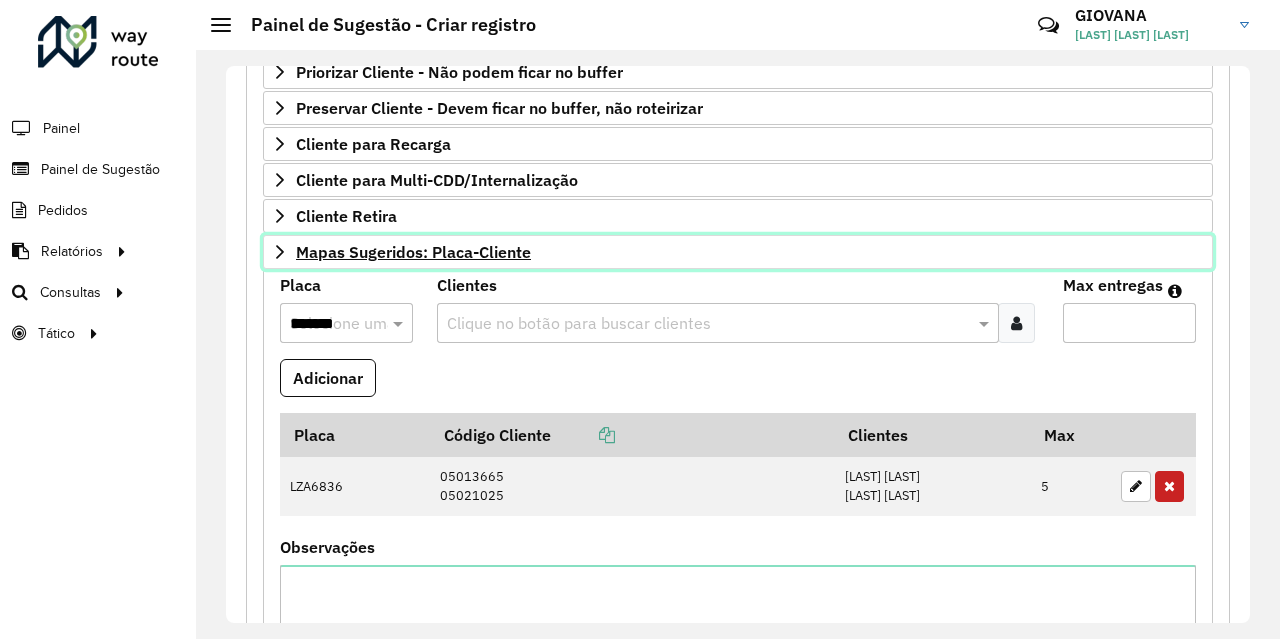 scroll, scrollTop: 358, scrollLeft: 0, axis: vertical 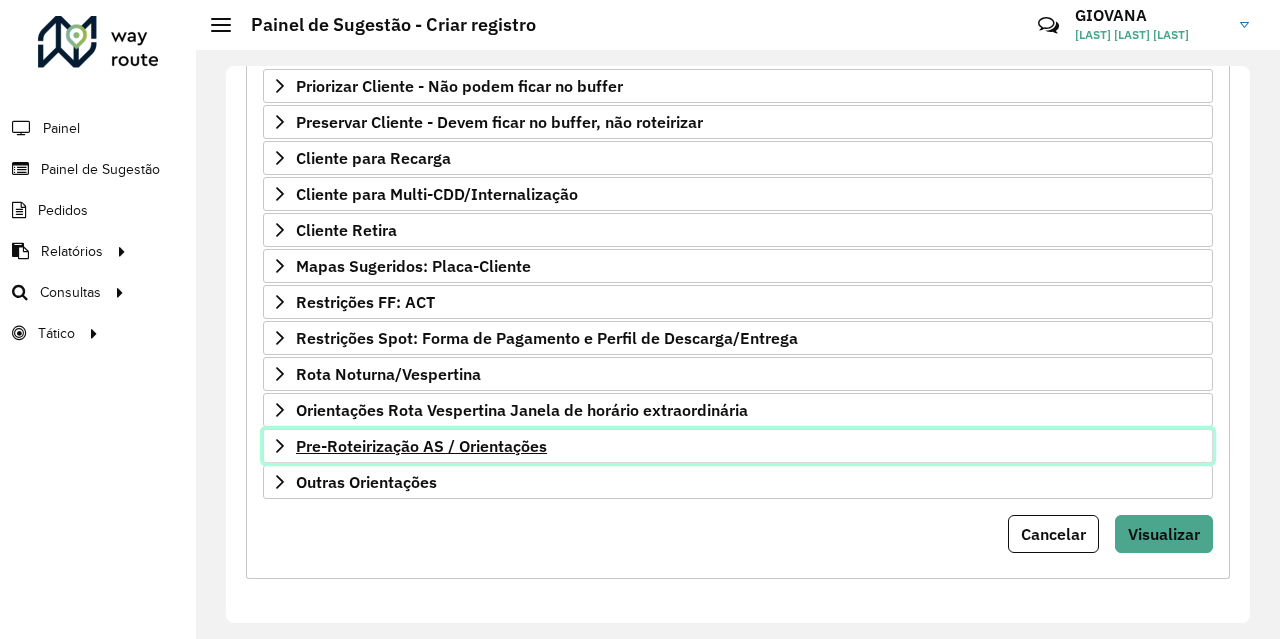 click on "Pre-Roteirização AS / Orientações" at bounding box center [421, 446] 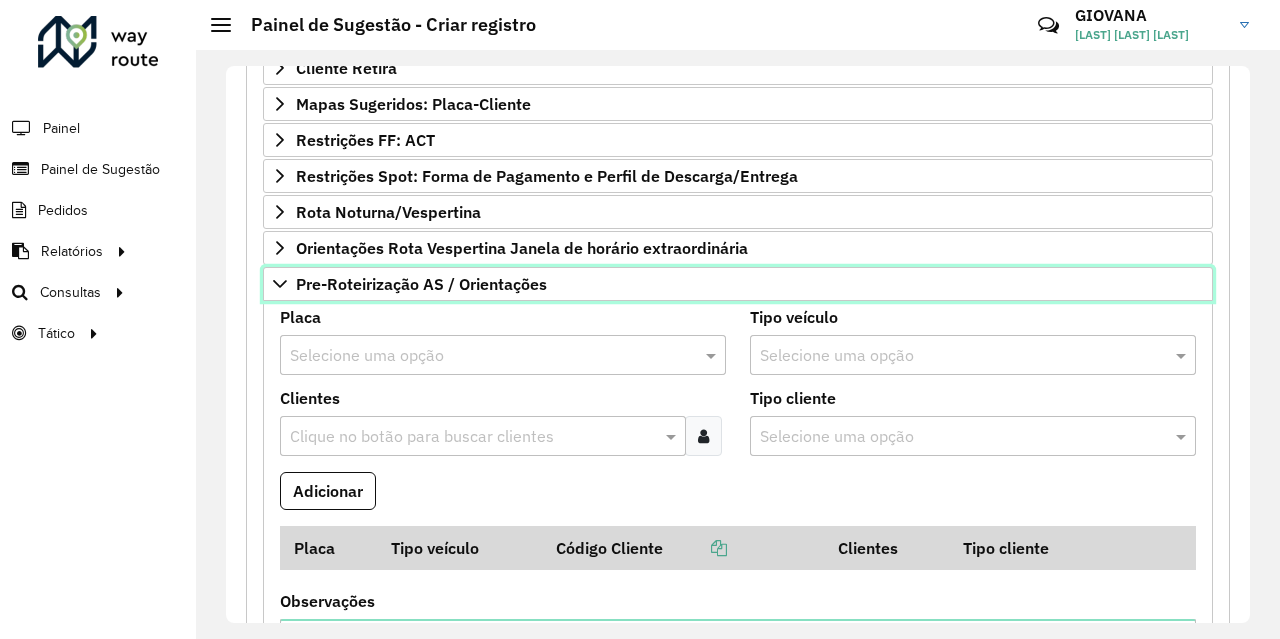 scroll, scrollTop: 536, scrollLeft: 0, axis: vertical 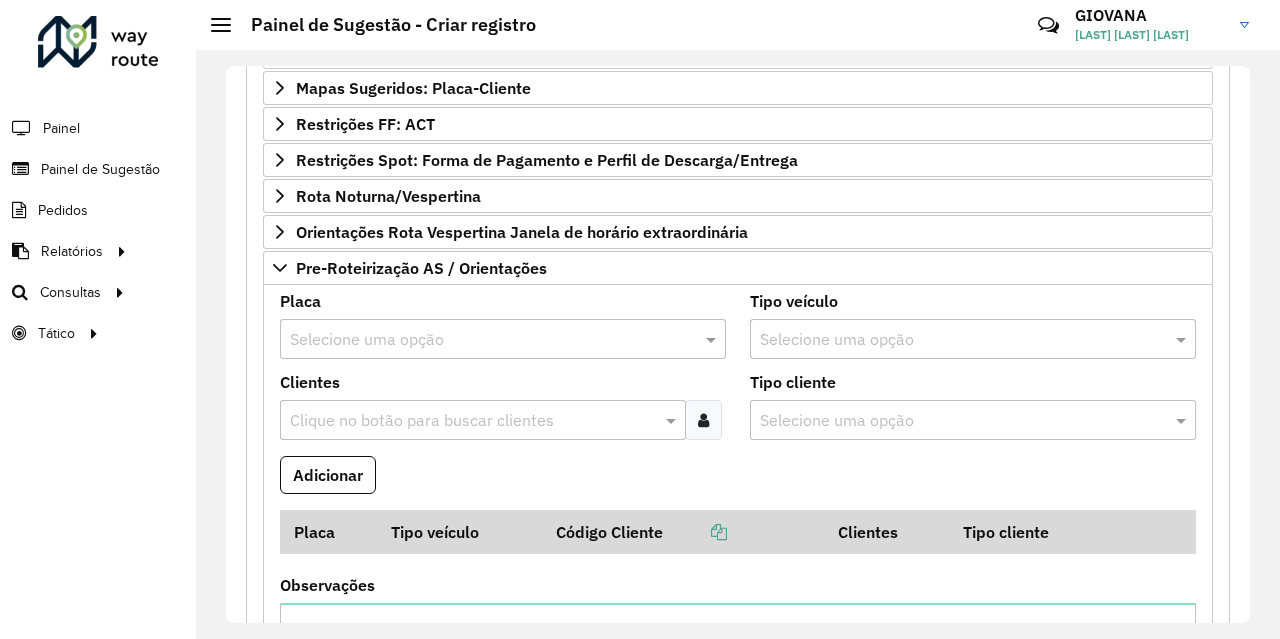 click at bounding box center (483, 340) 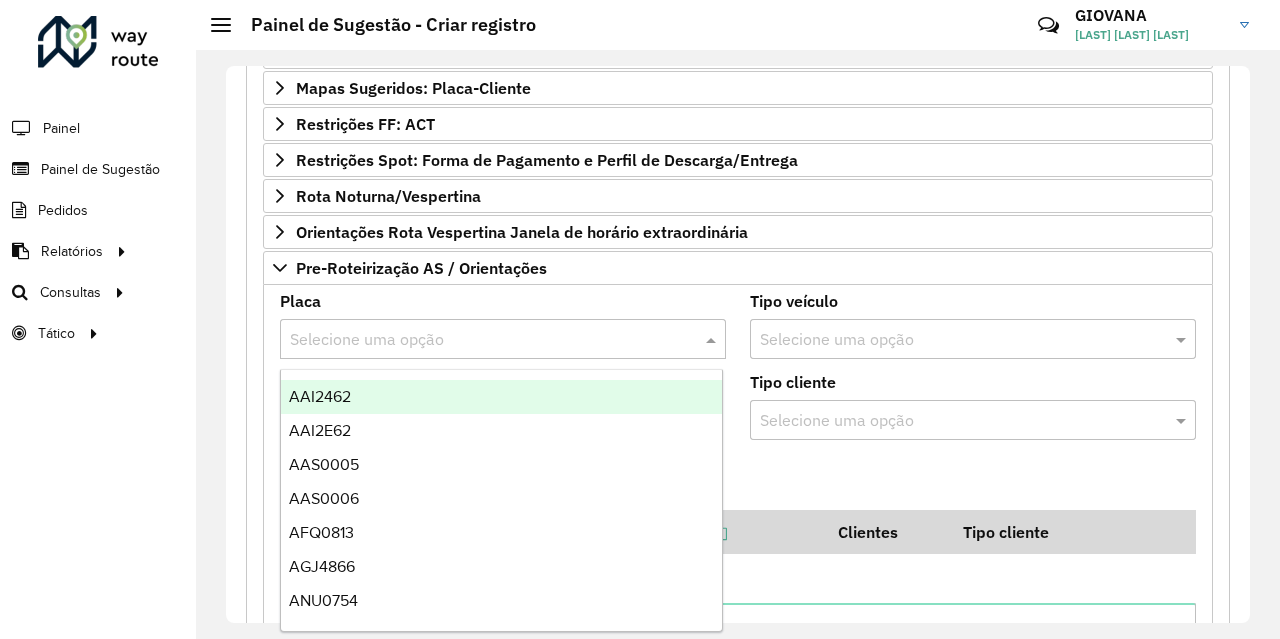 paste on "*******" 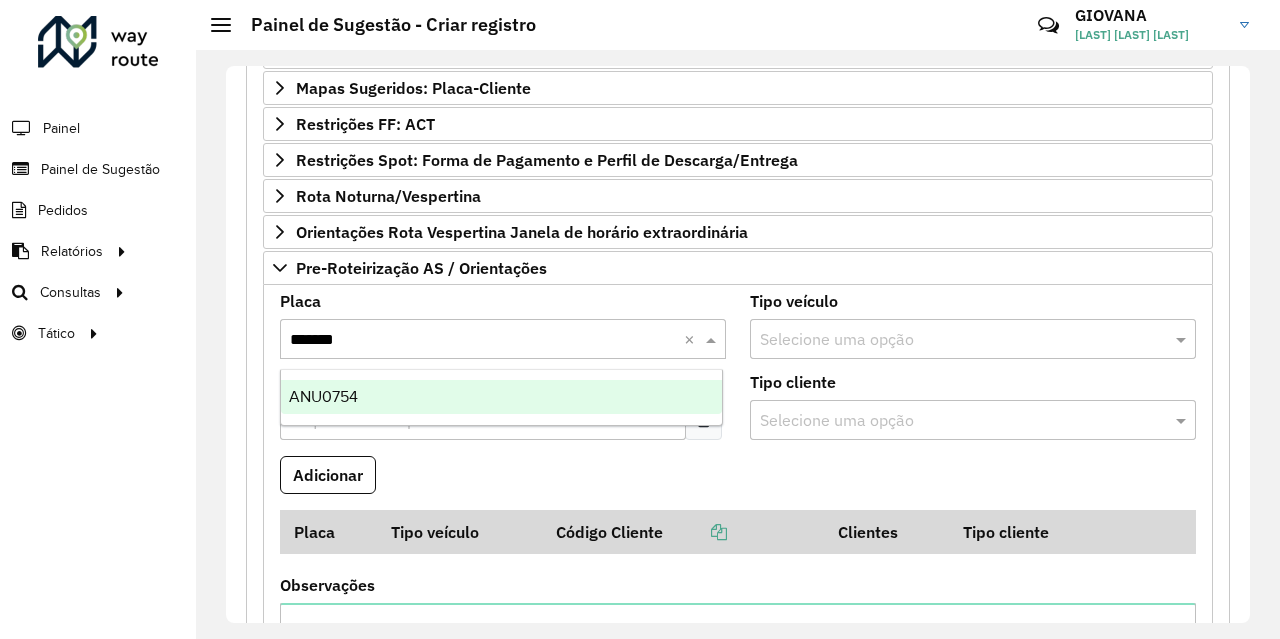 click on "ANU0754" at bounding box center (501, 397) 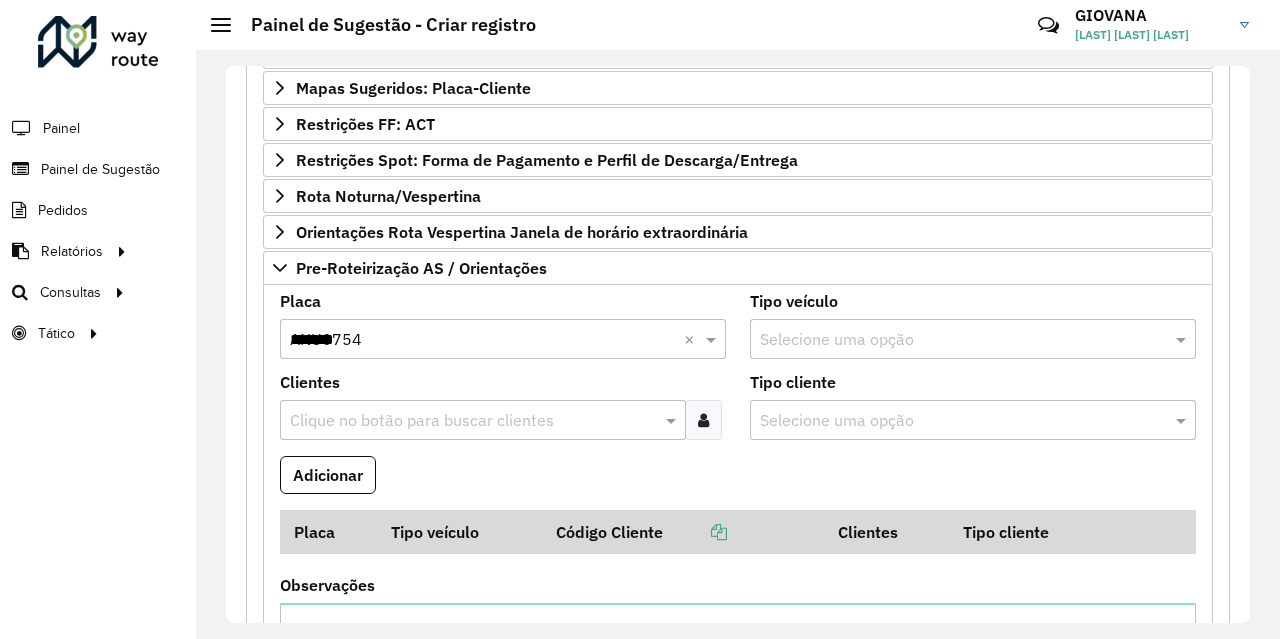 click on "Clientes  Clique no botão para buscar clientes" at bounding box center [503, 407] 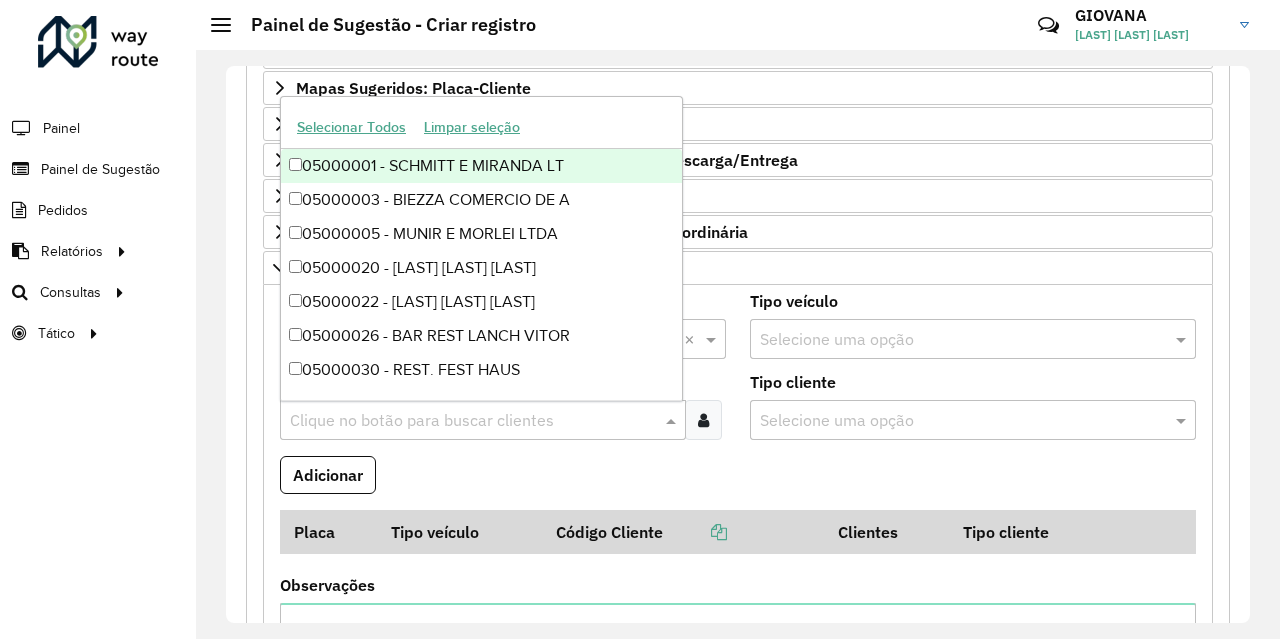 paste on "****" 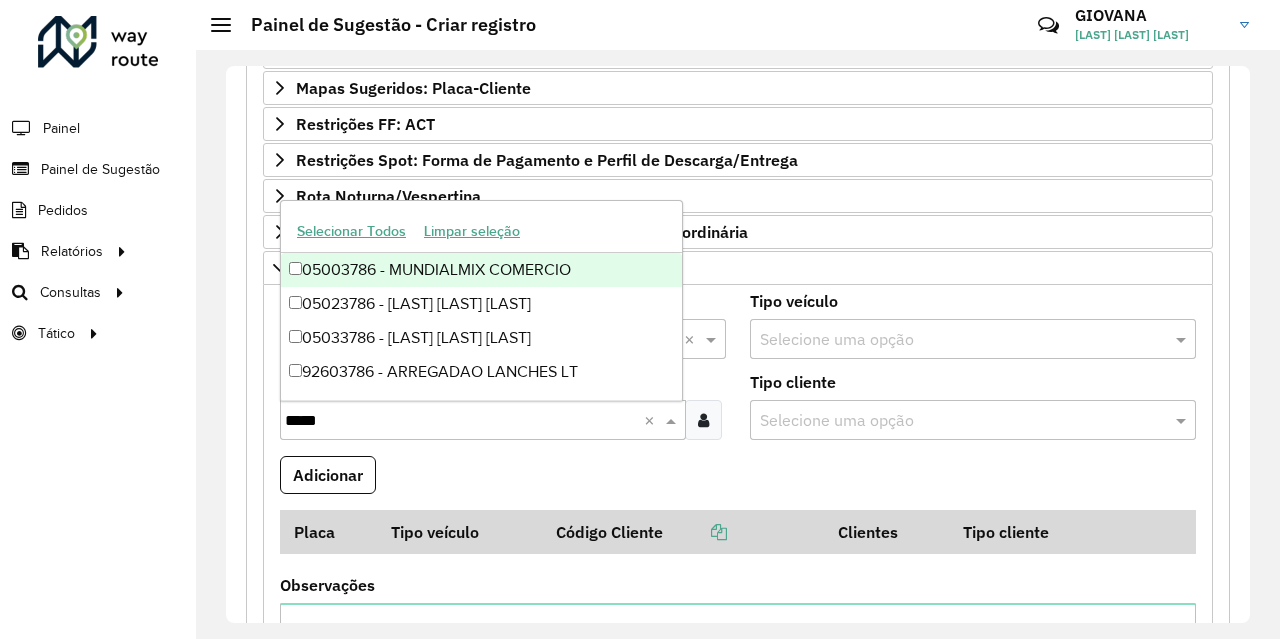 type on "****" 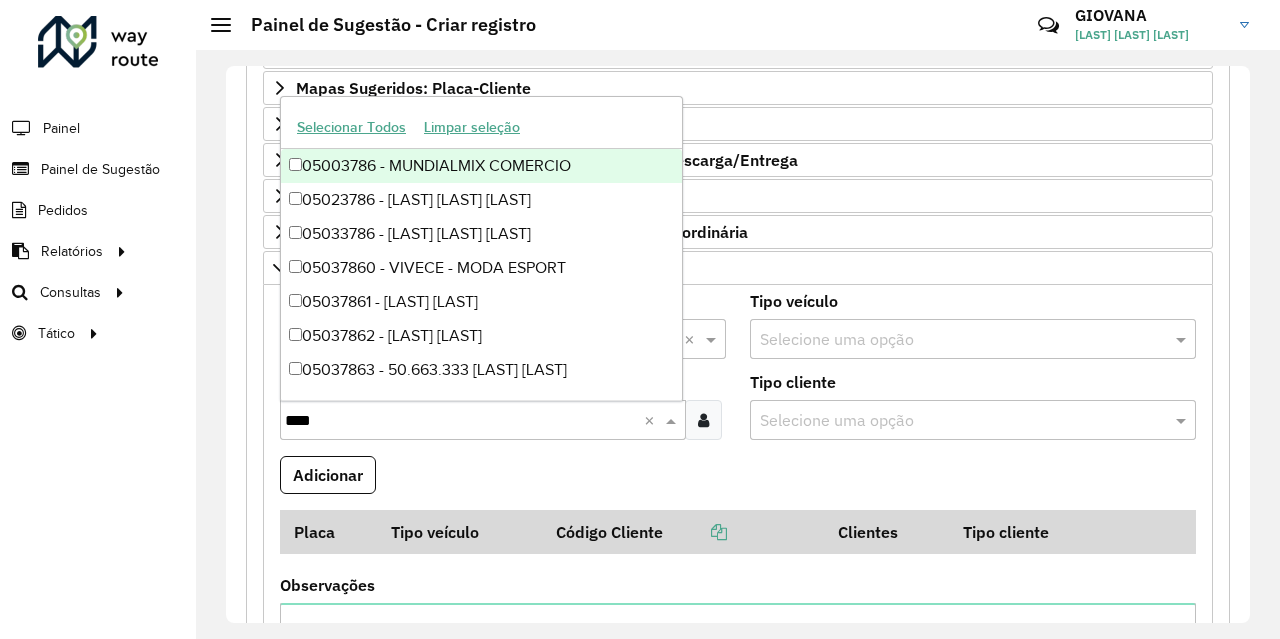 click on "05003786 - MUNDIALMIX COMERCIO" at bounding box center (481, 166) 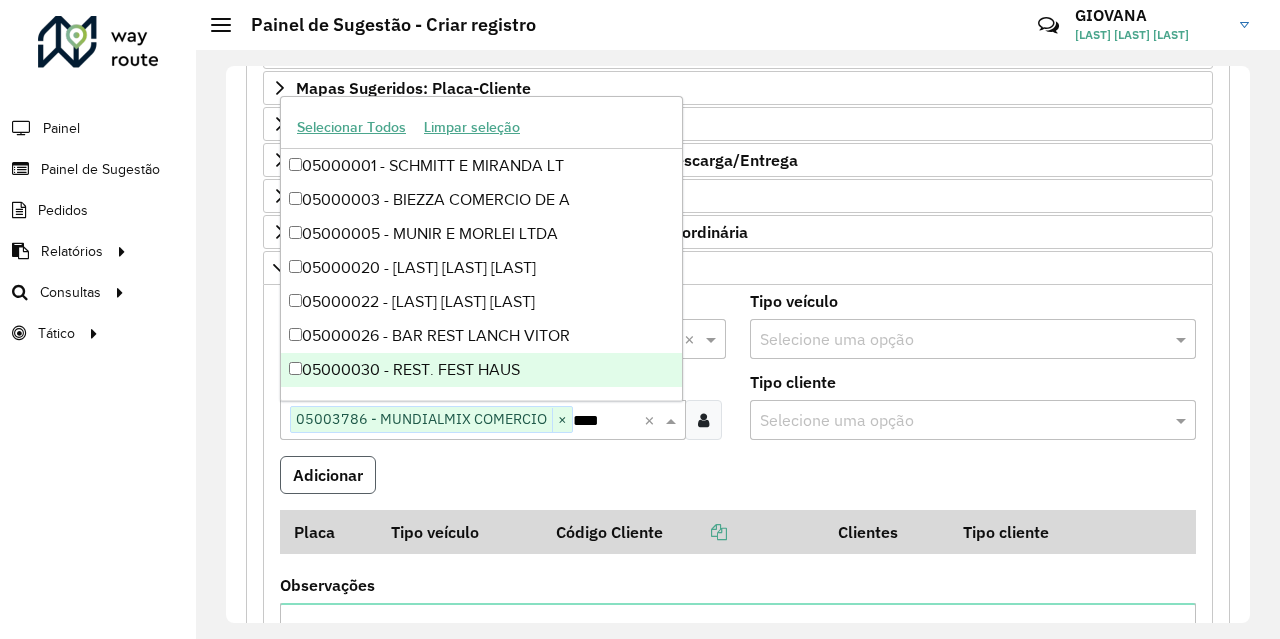 click on "Adicionar" at bounding box center [328, 475] 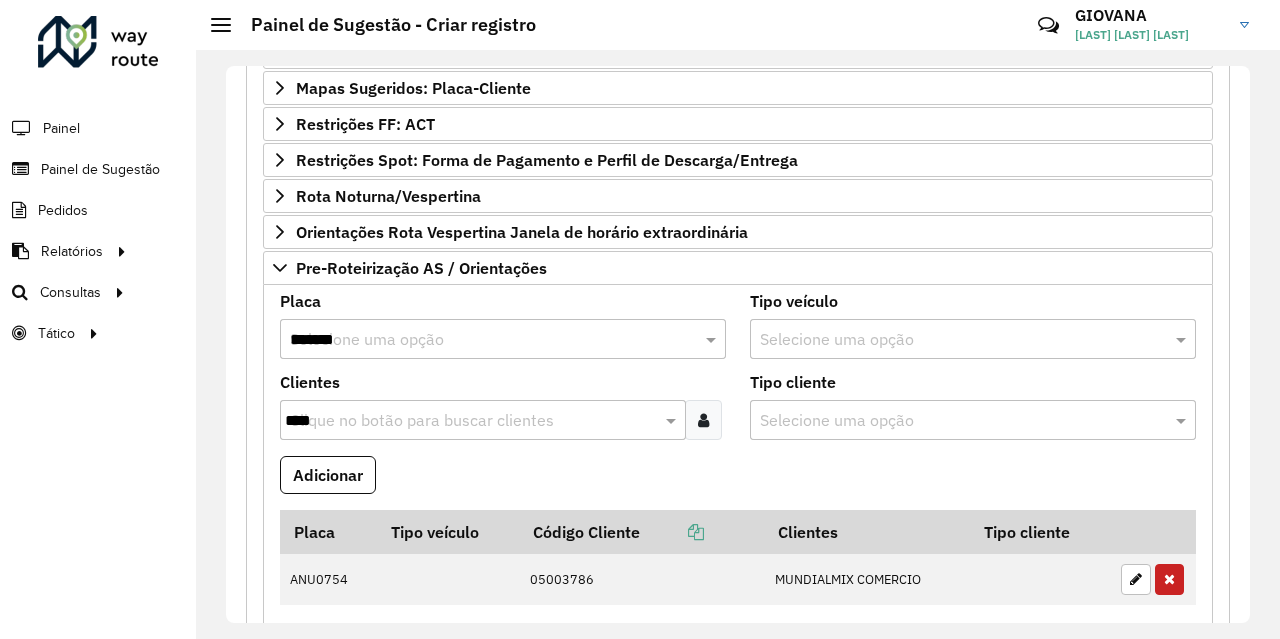 click on "Selecione uma opção *******" at bounding box center (503, 339) 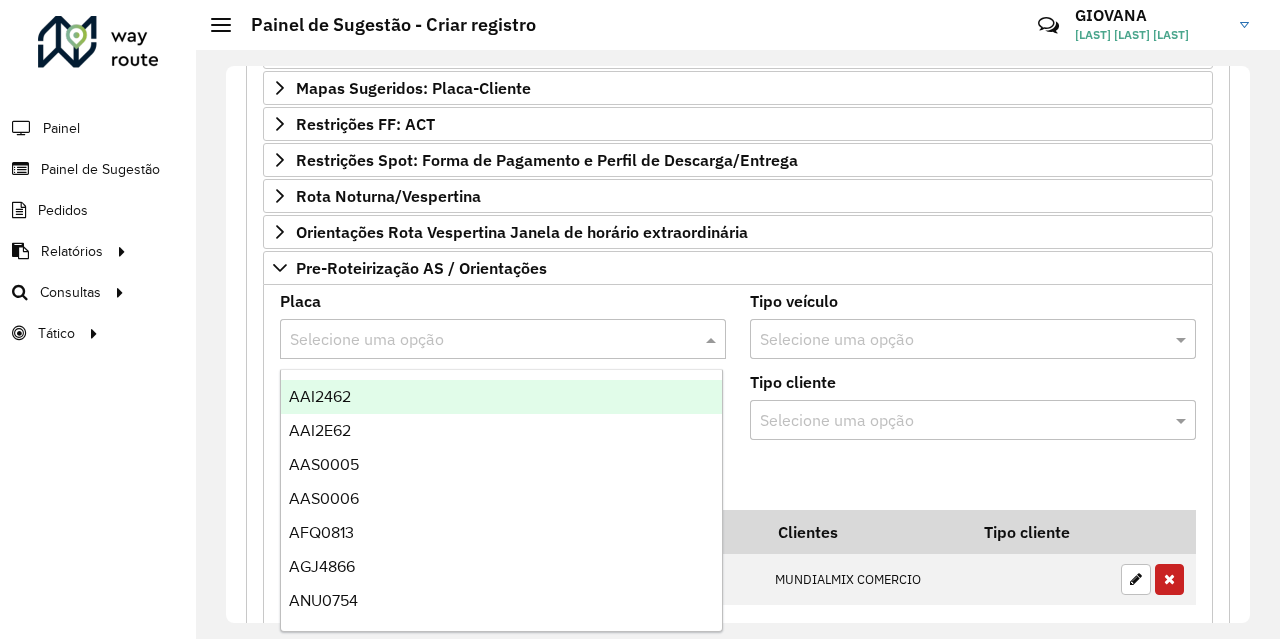 paste on "*******" 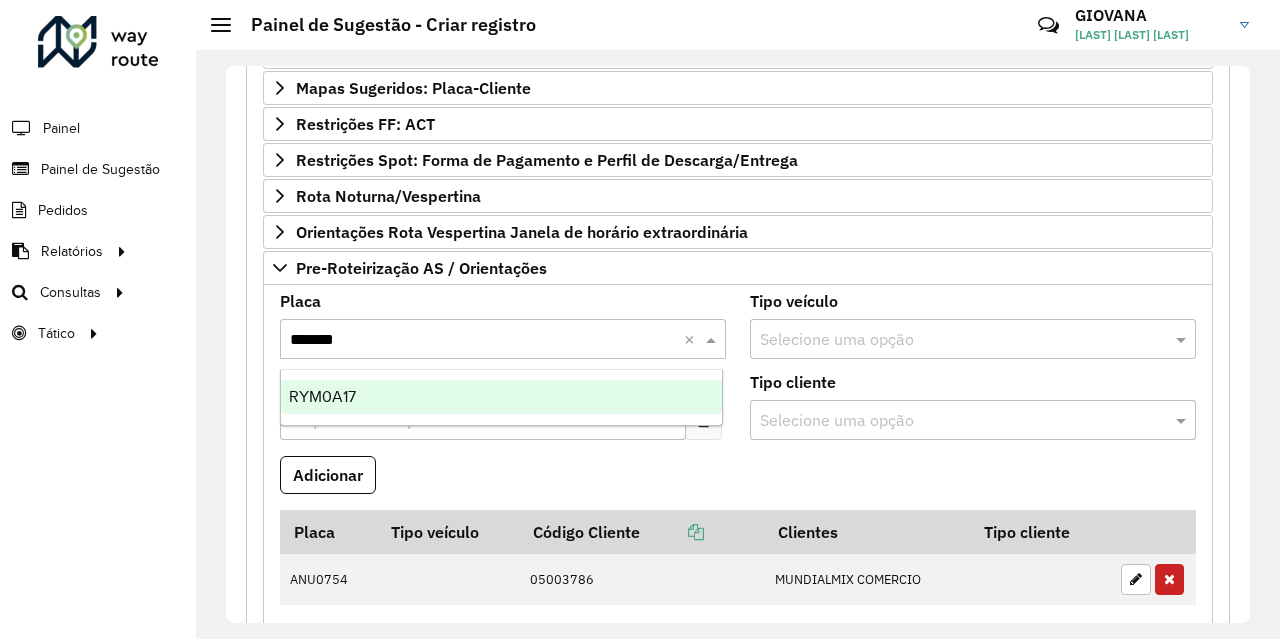 click on "RYM0A17" at bounding box center (501, 397) 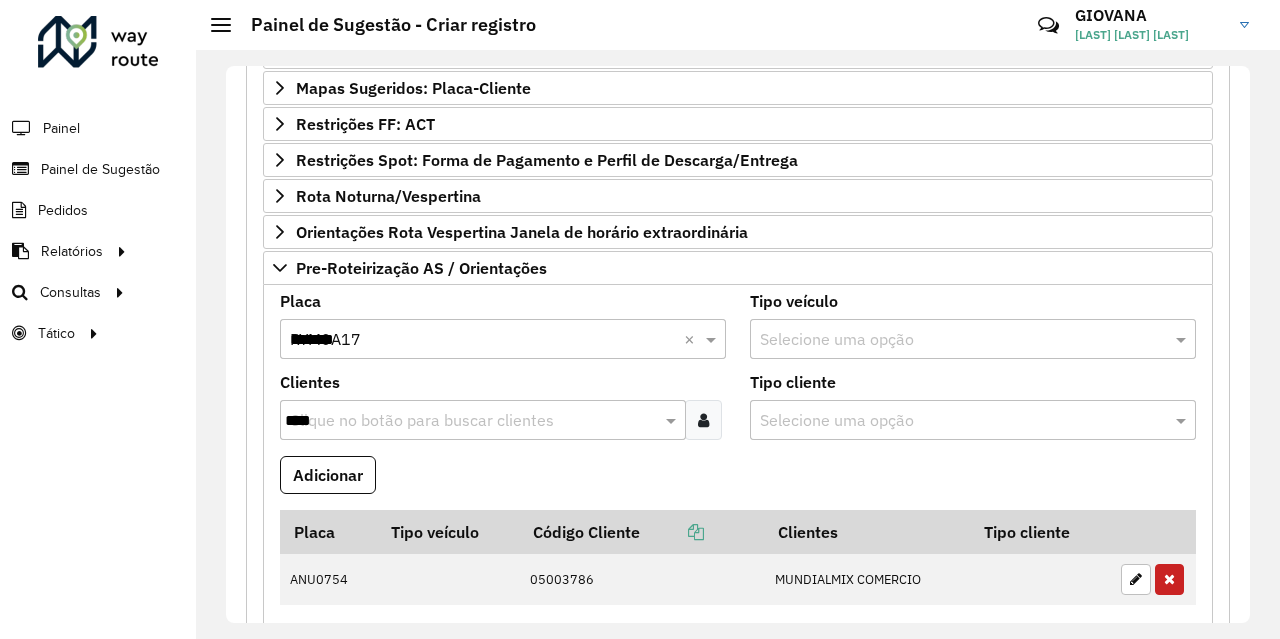 click on "****" at bounding box center (473, 421) 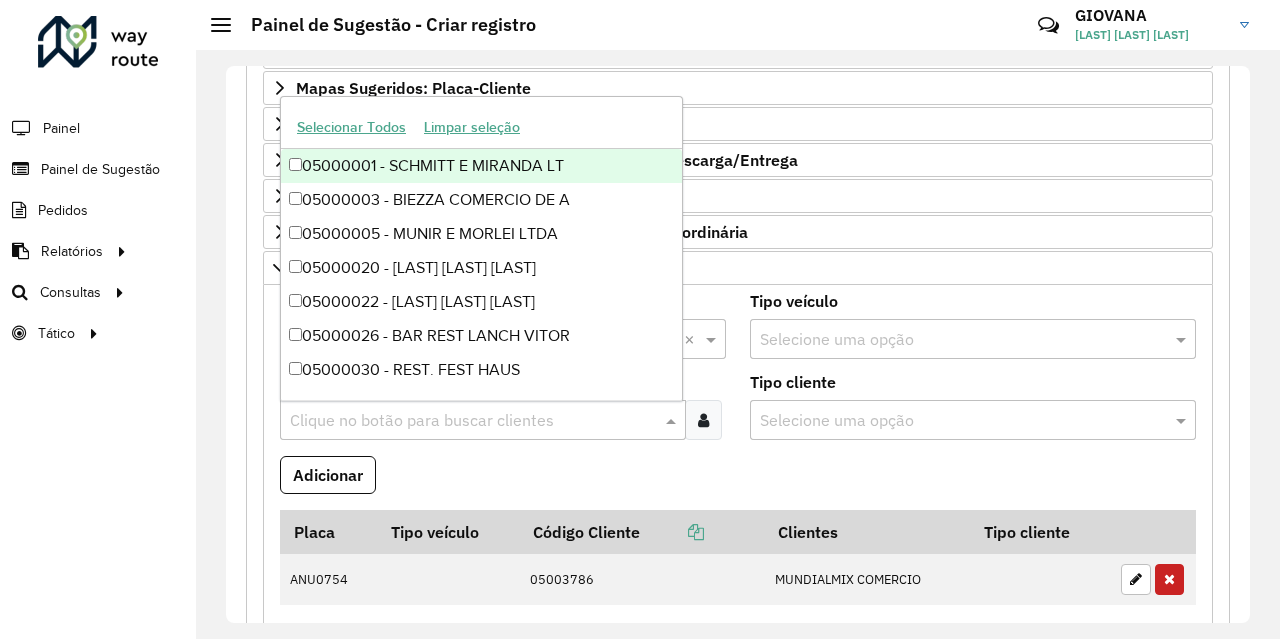 paste on "****" 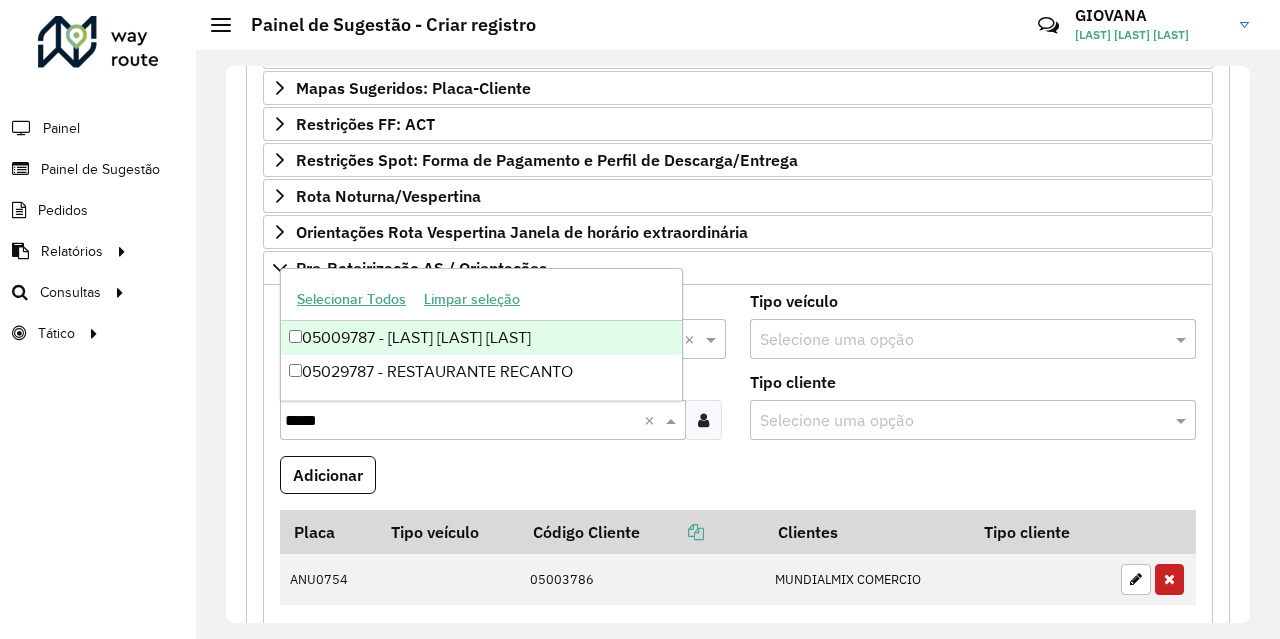 click on "05009787 - [LAST] [LAST] [LAST]" at bounding box center [481, 338] 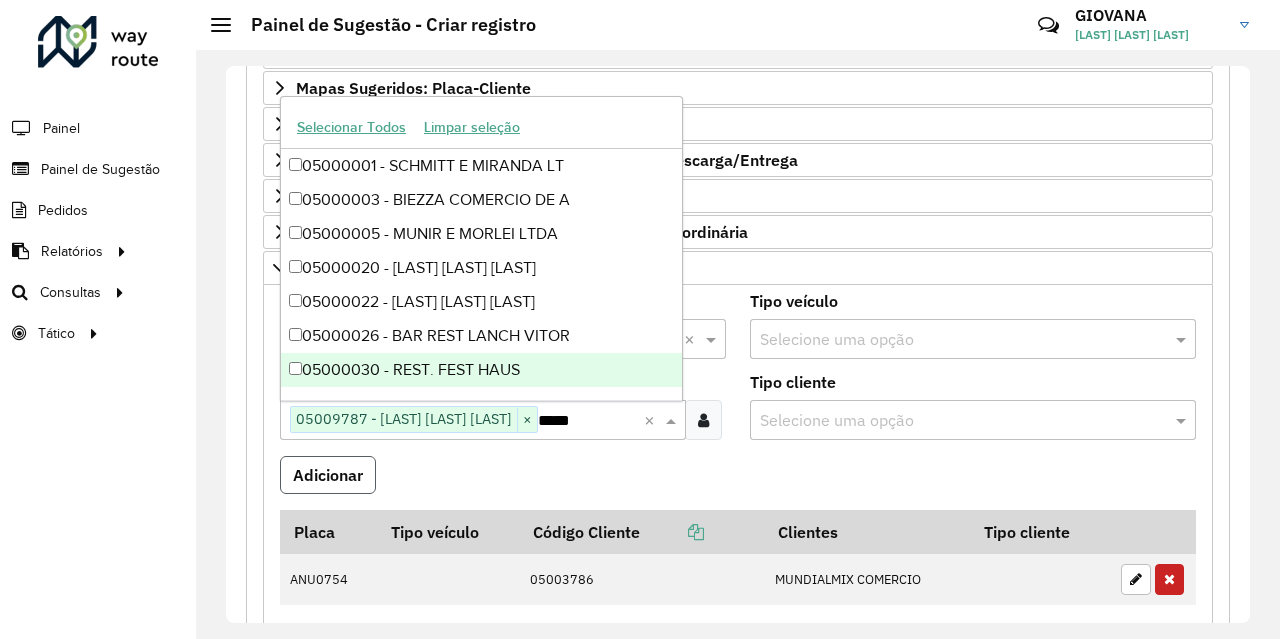 click on "Adicionar" at bounding box center (328, 475) 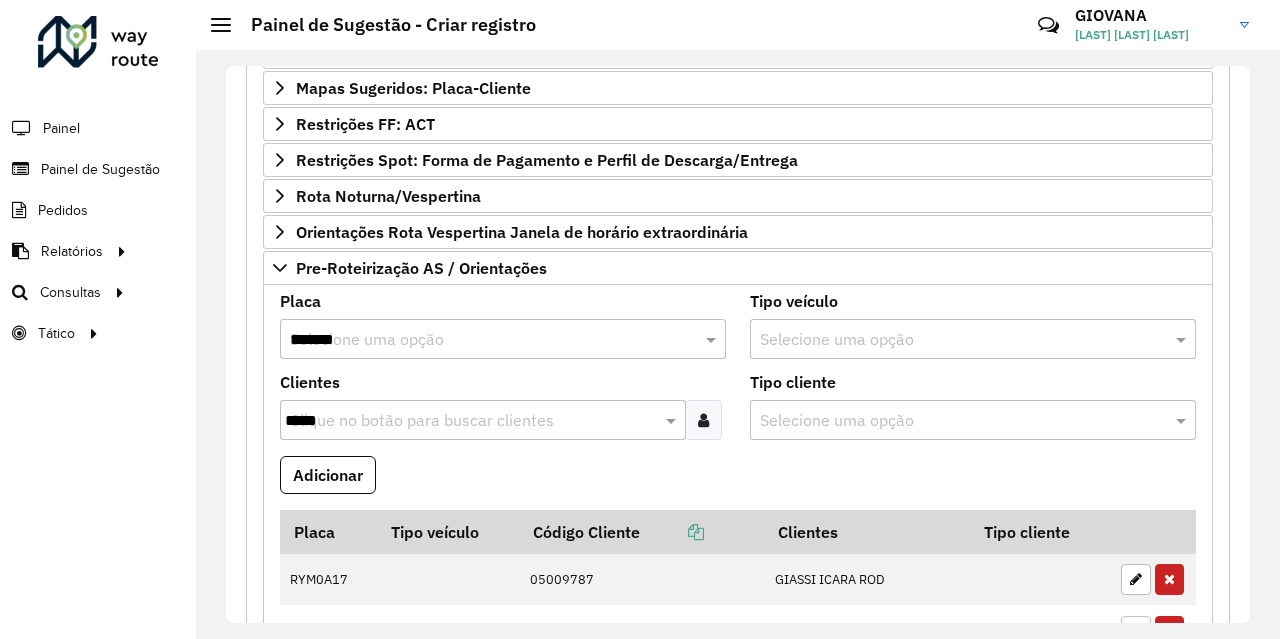 click on "*******" at bounding box center [483, 340] 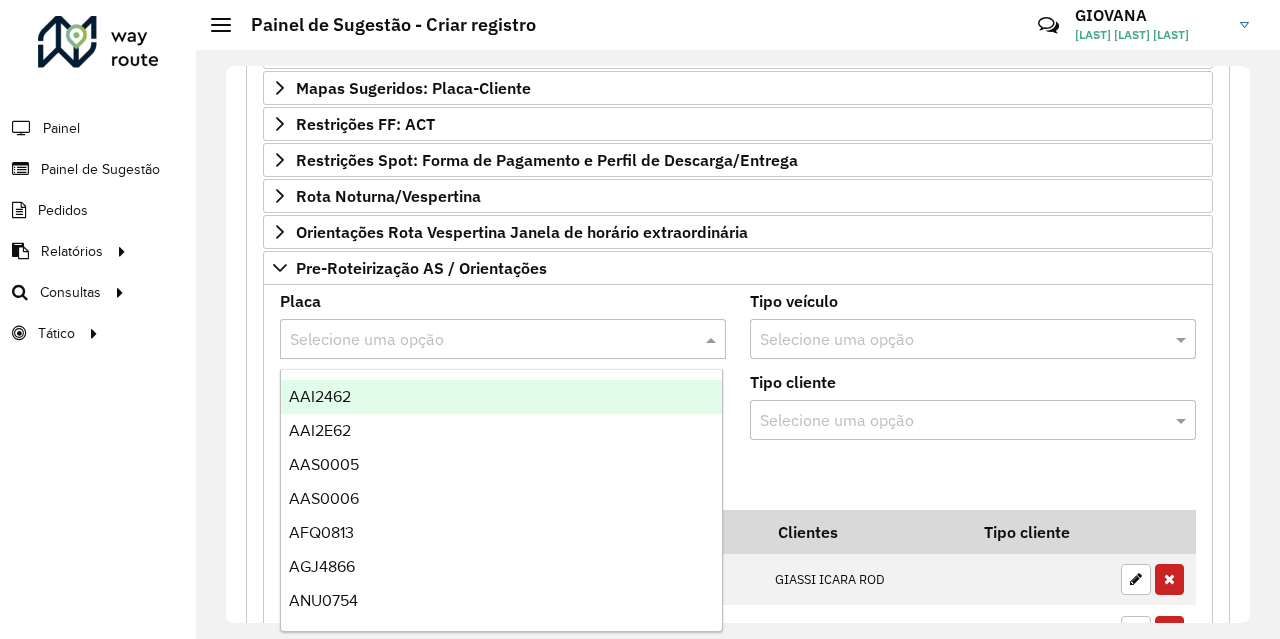paste on "*******" 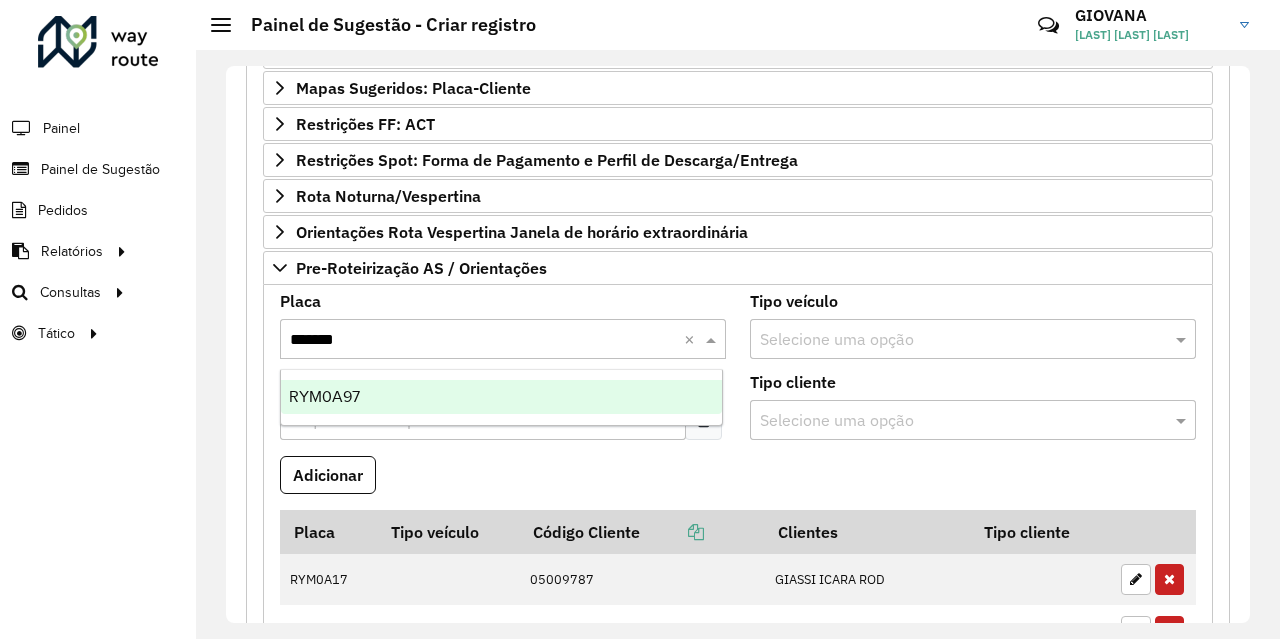 click on "RYM0A97" at bounding box center [501, 397] 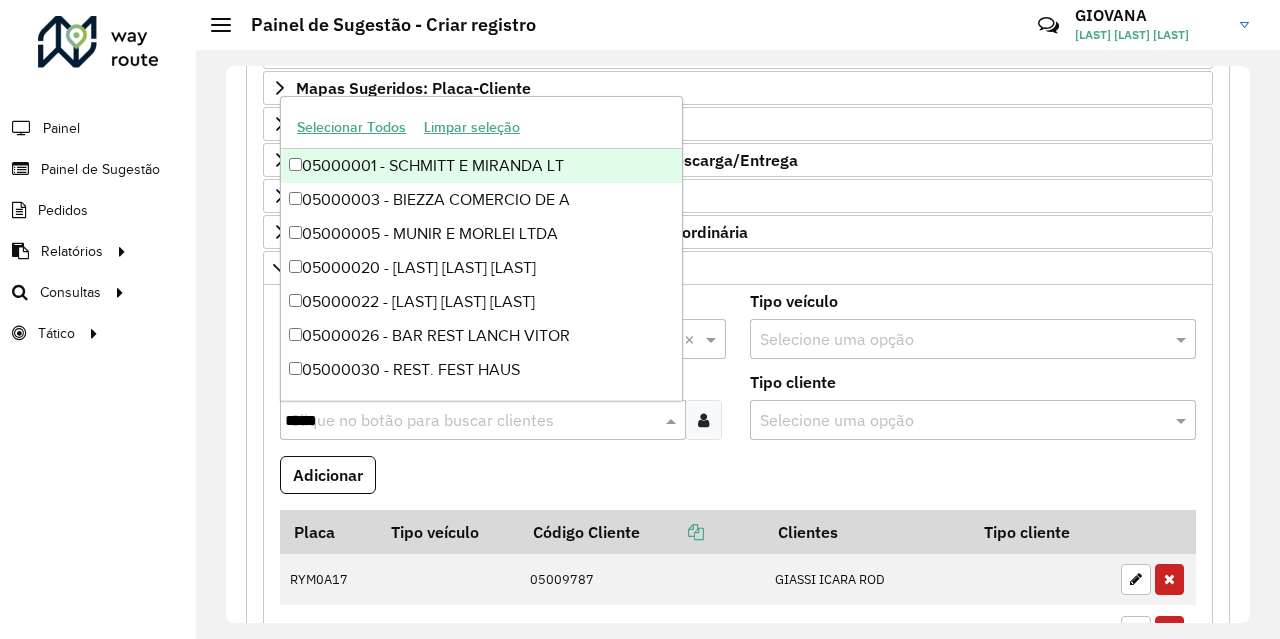 click on "****" at bounding box center [473, 421] 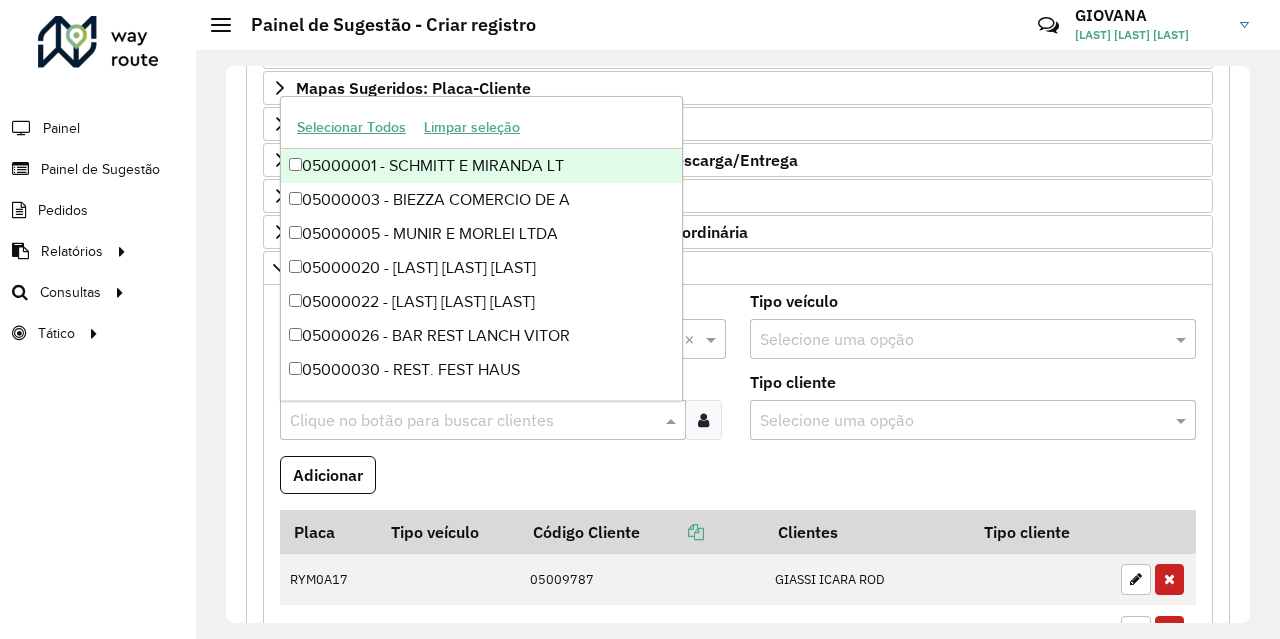 paste on "*****" 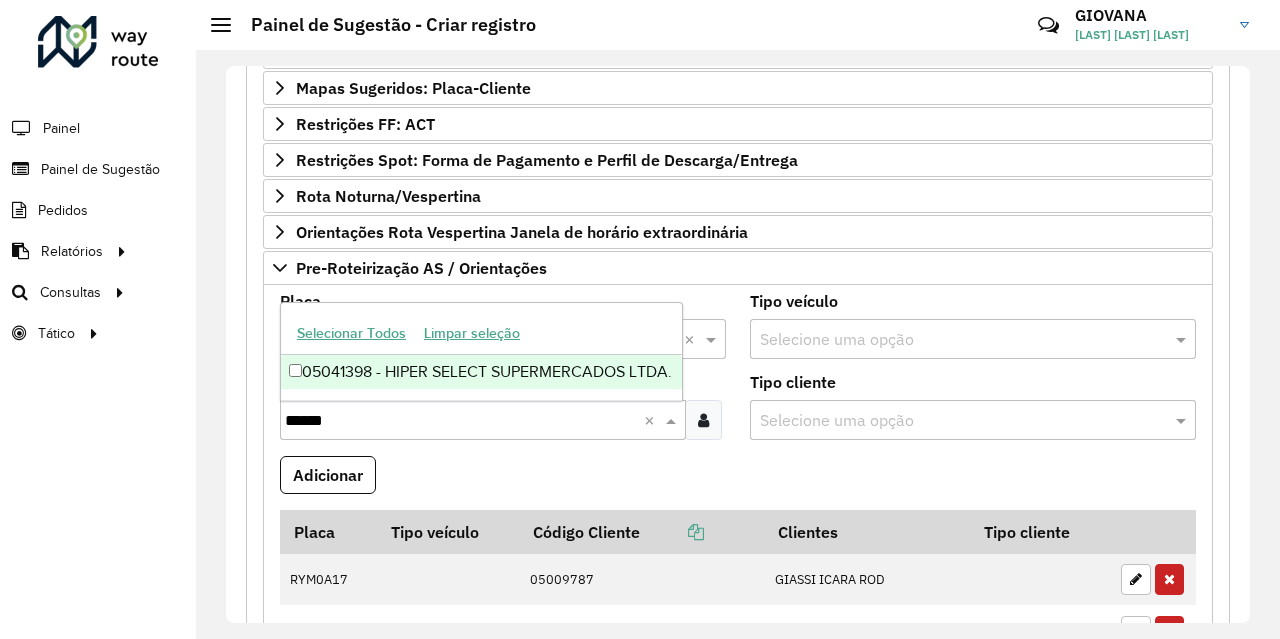 click on "05041398 - HIPER SELECT SUPERMERCADOS LTDA." at bounding box center (481, 372) 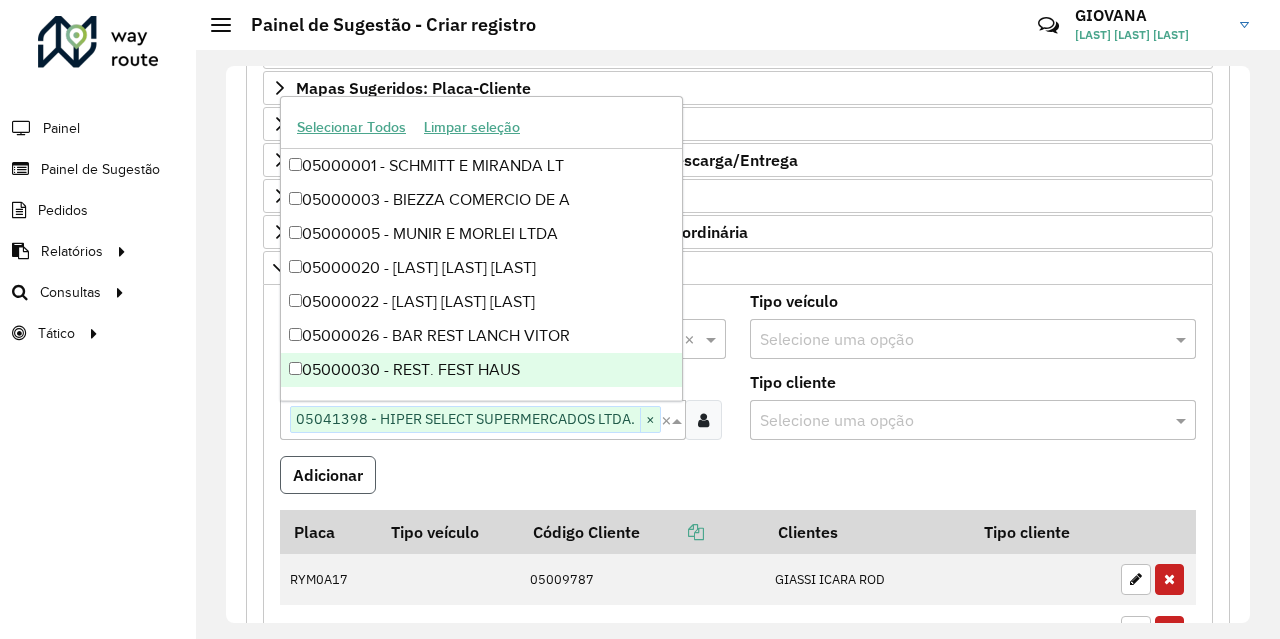 click on "Adicionar" at bounding box center (328, 475) 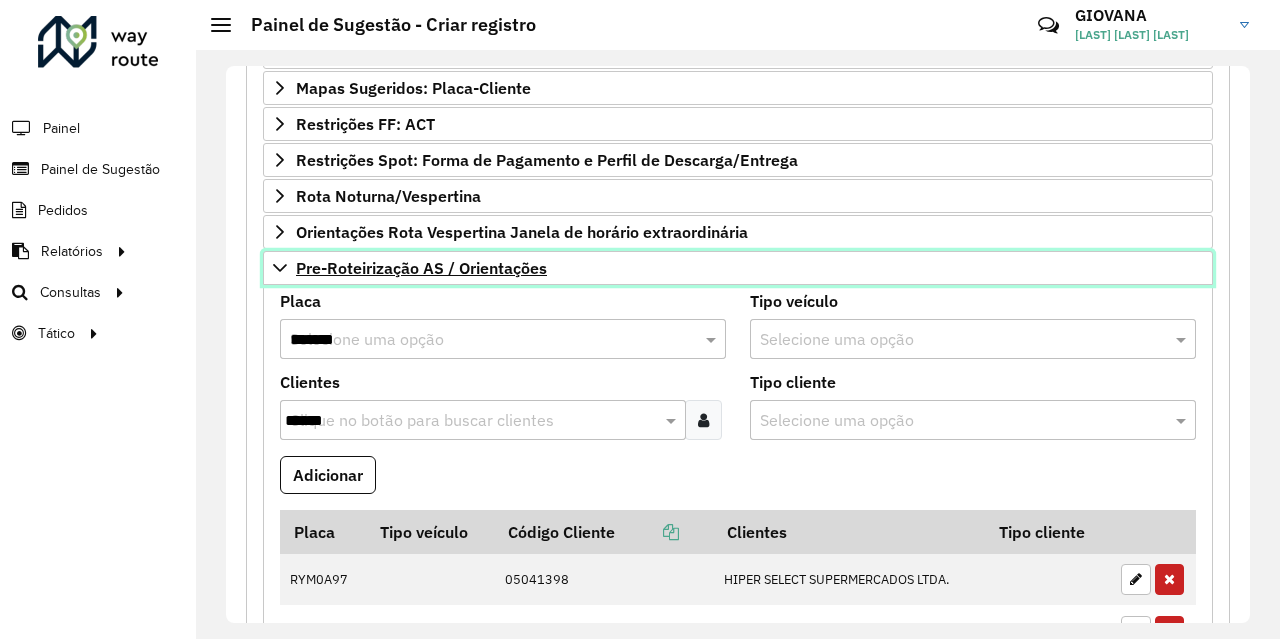 click on "Pre-Roteirização AS / Orientações" at bounding box center (421, 268) 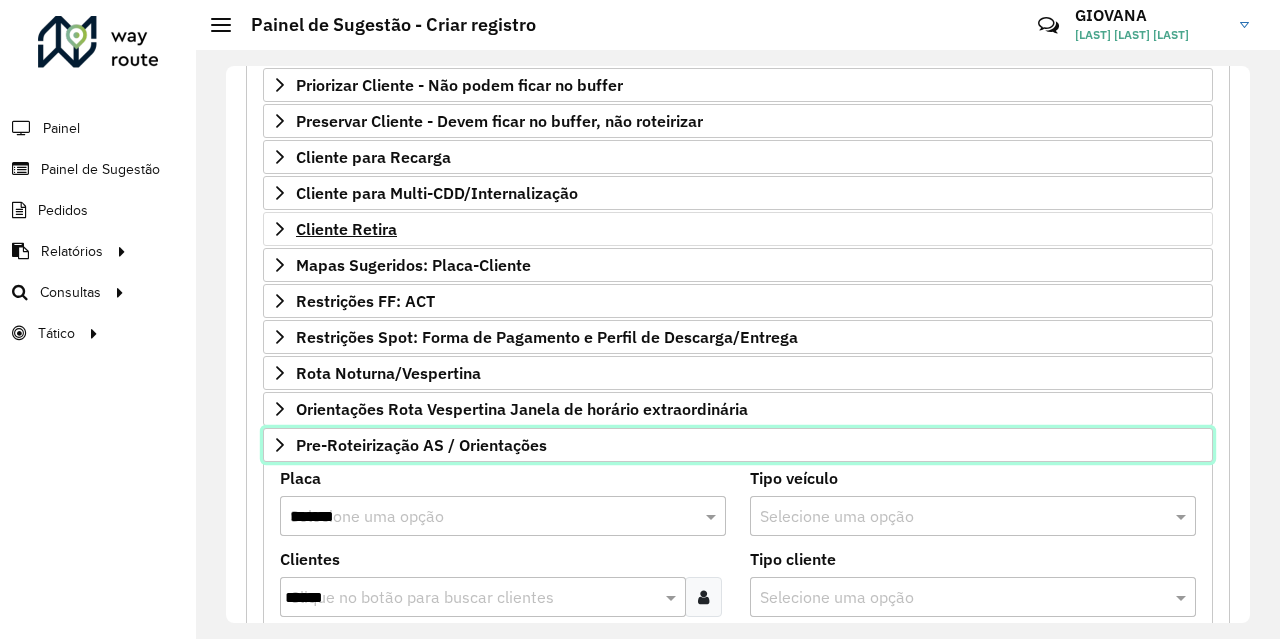 scroll, scrollTop: 358, scrollLeft: 0, axis: vertical 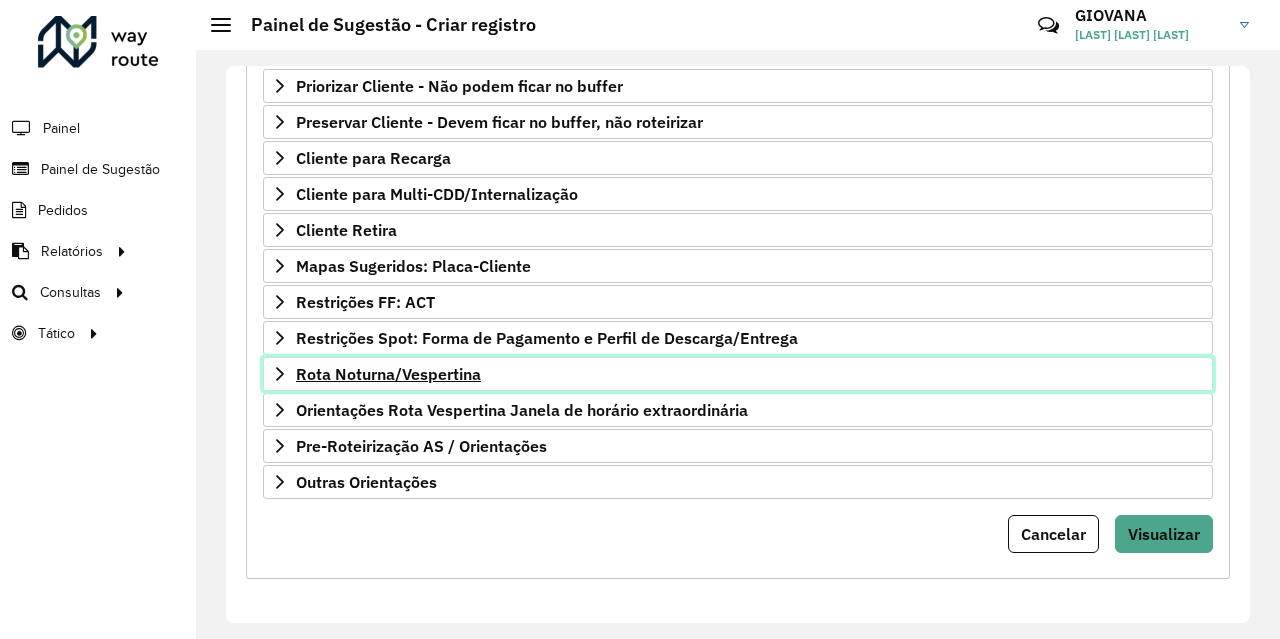 click on "Rota Noturna/Vespertina" at bounding box center [388, 374] 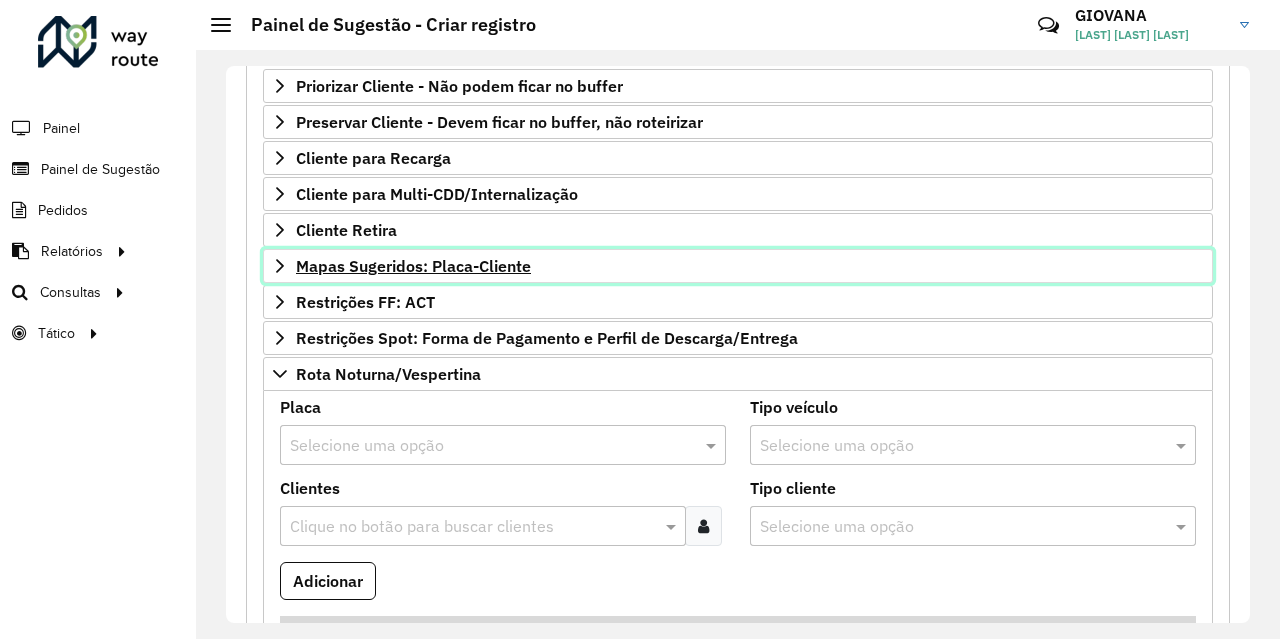 click 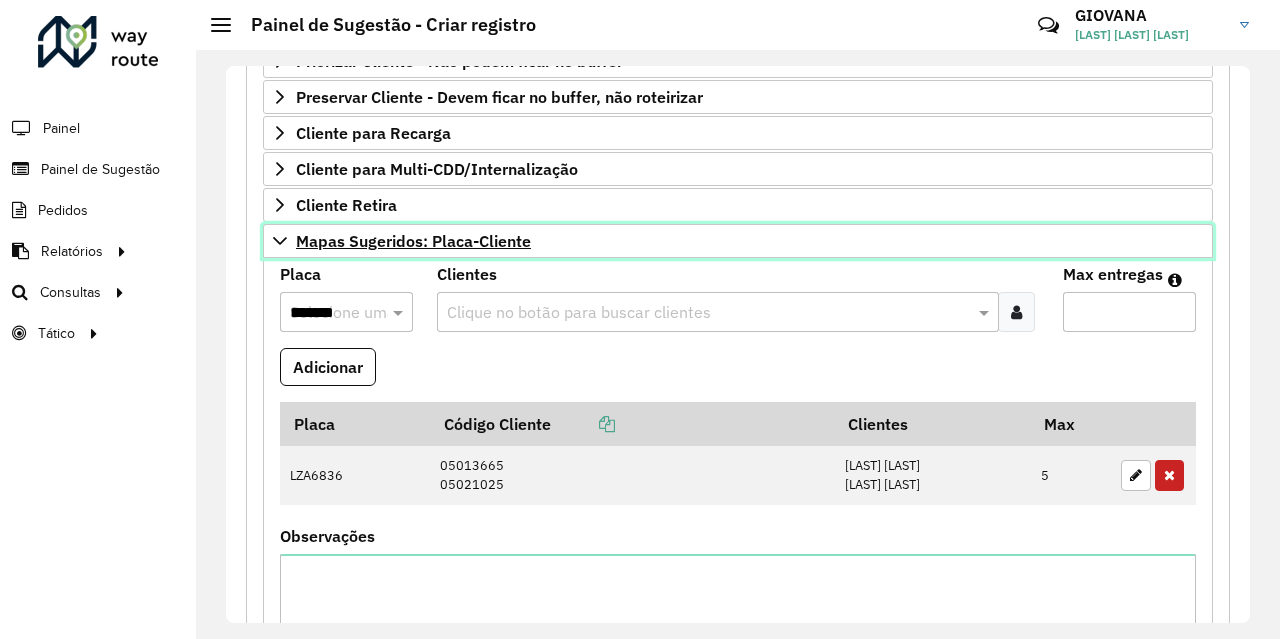 scroll, scrollTop: 602, scrollLeft: 0, axis: vertical 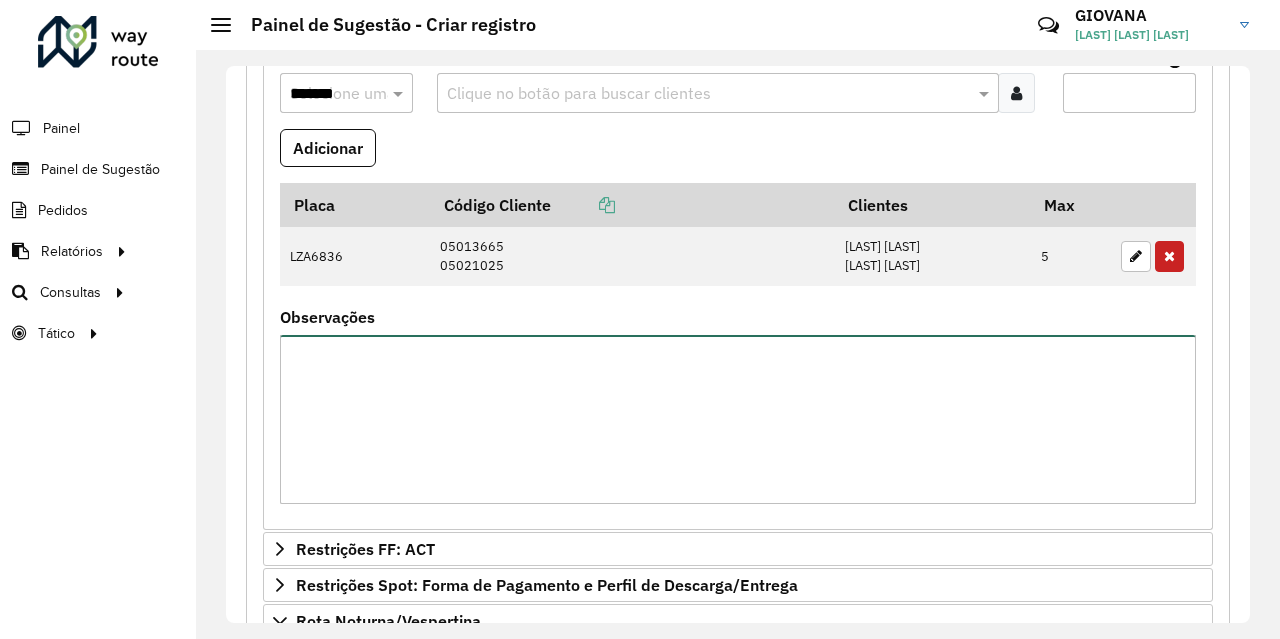 click on "Observações" at bounding box center (738, 419) 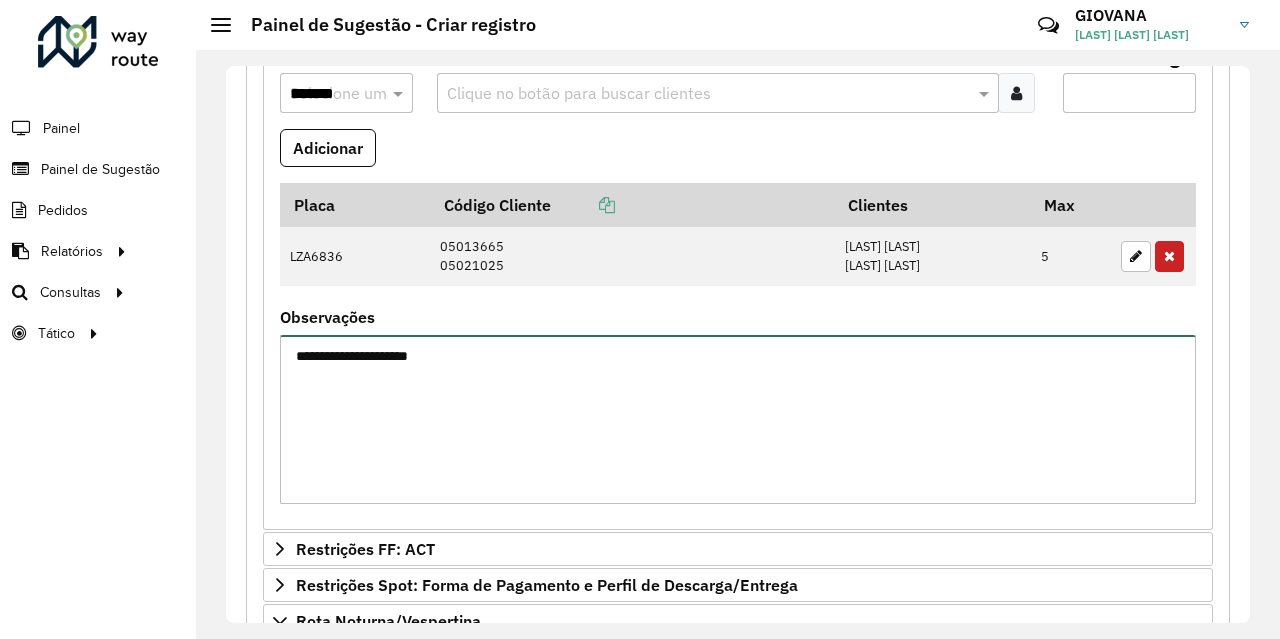 paste on "**********" 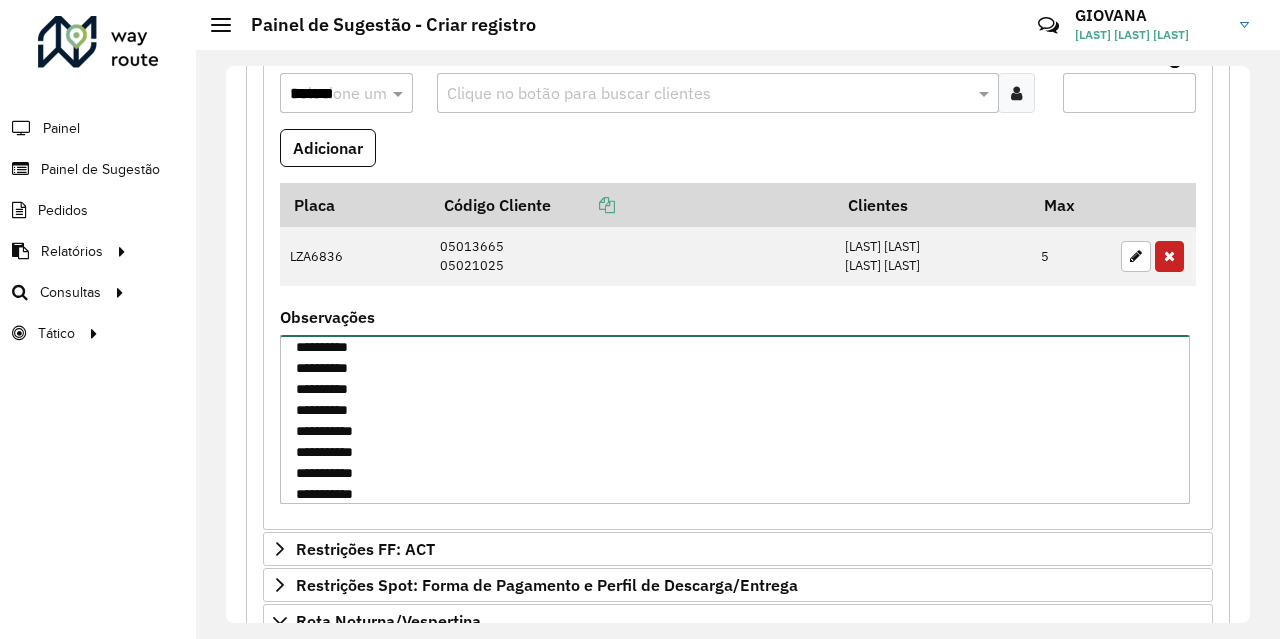 scroll, scrollTop: 0, scrollLeft: 0, axis: both 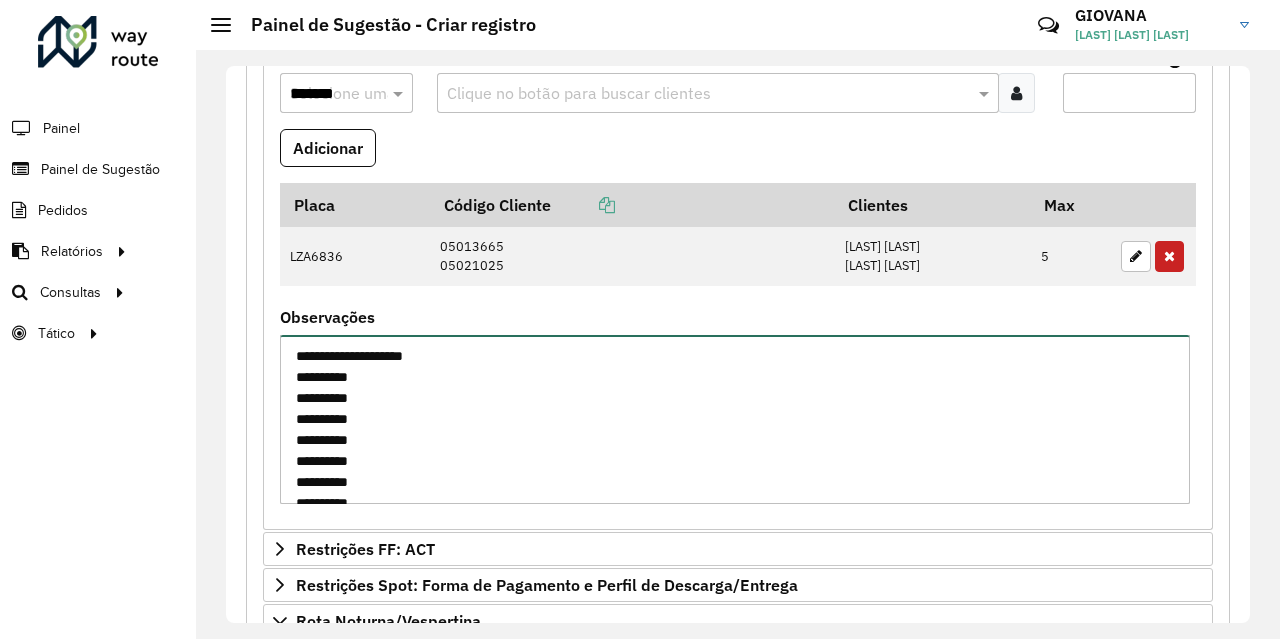 click on "**********" at bounding box center (735, 419) 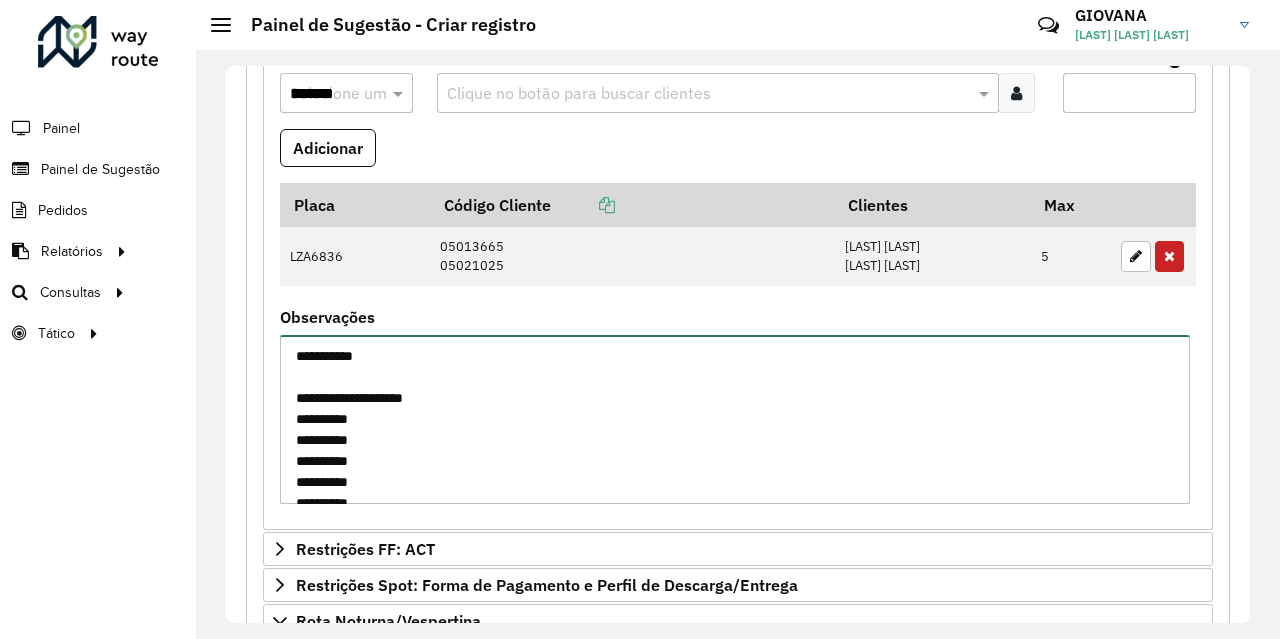 paste on "*****" 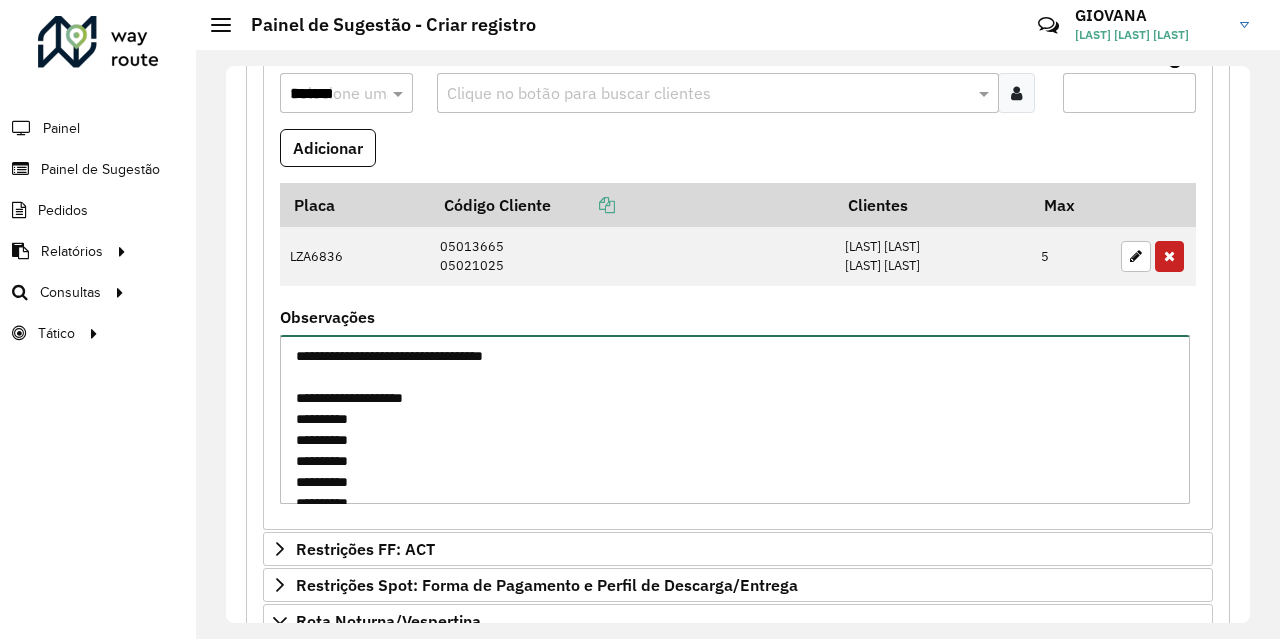 click on "**********" at bounding box center (735, 419) 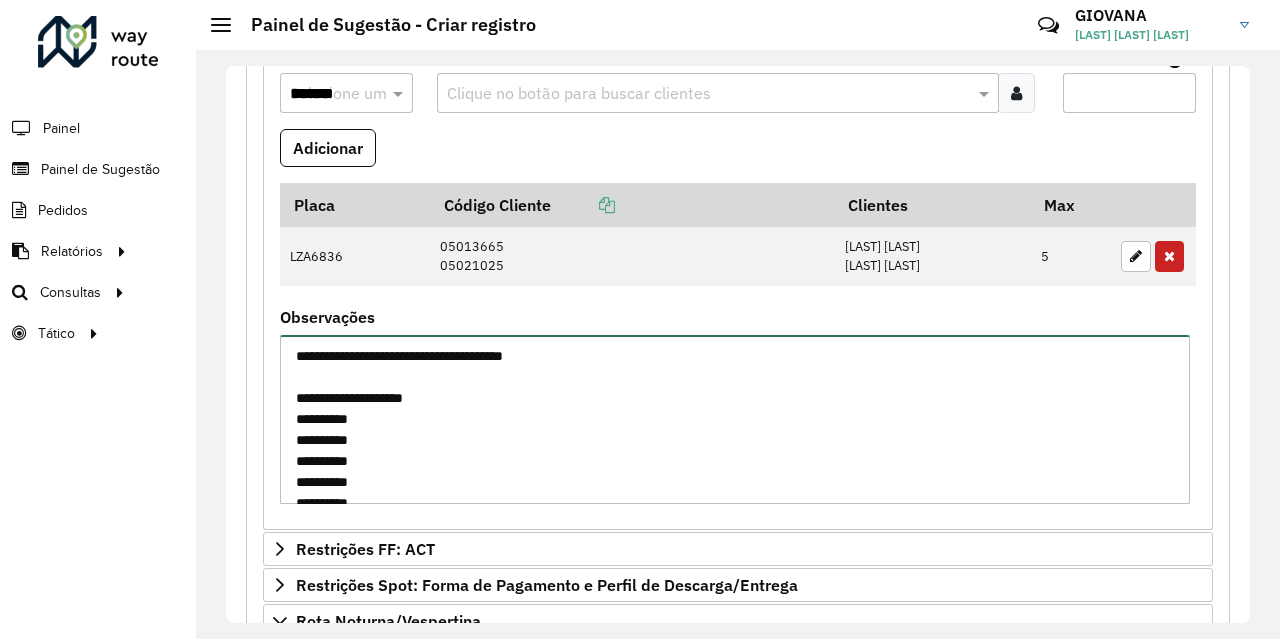 click on "**********" at bounding box center [735, 419] 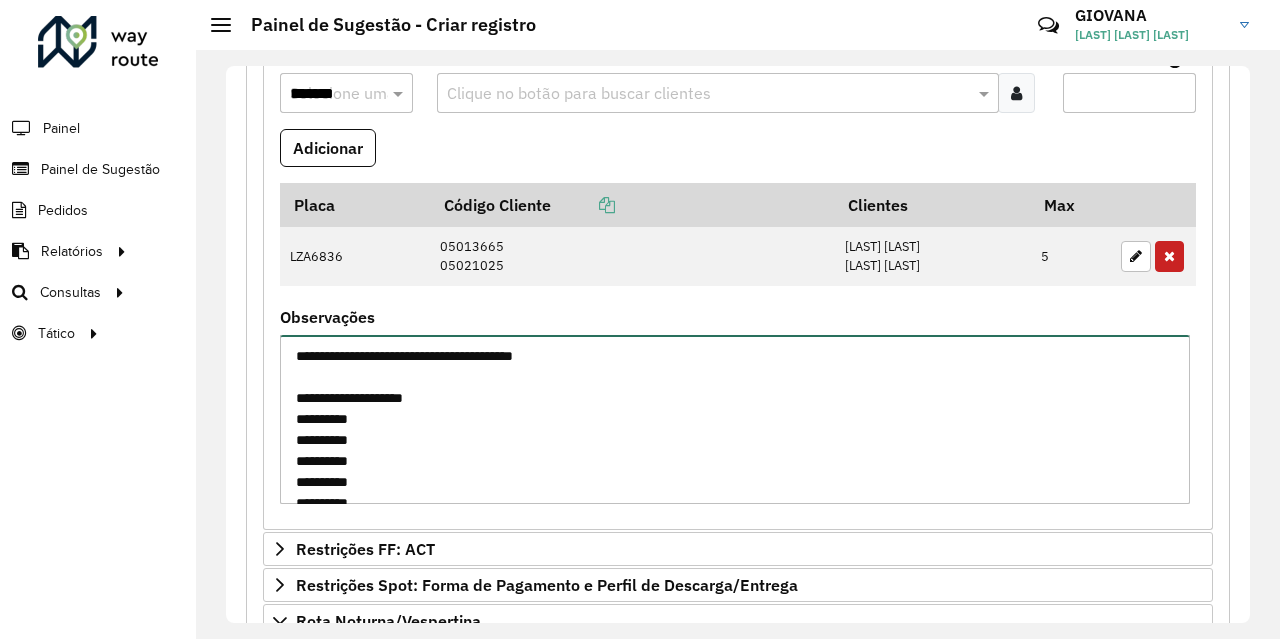click on "**********" at bounding box center (735, 419) 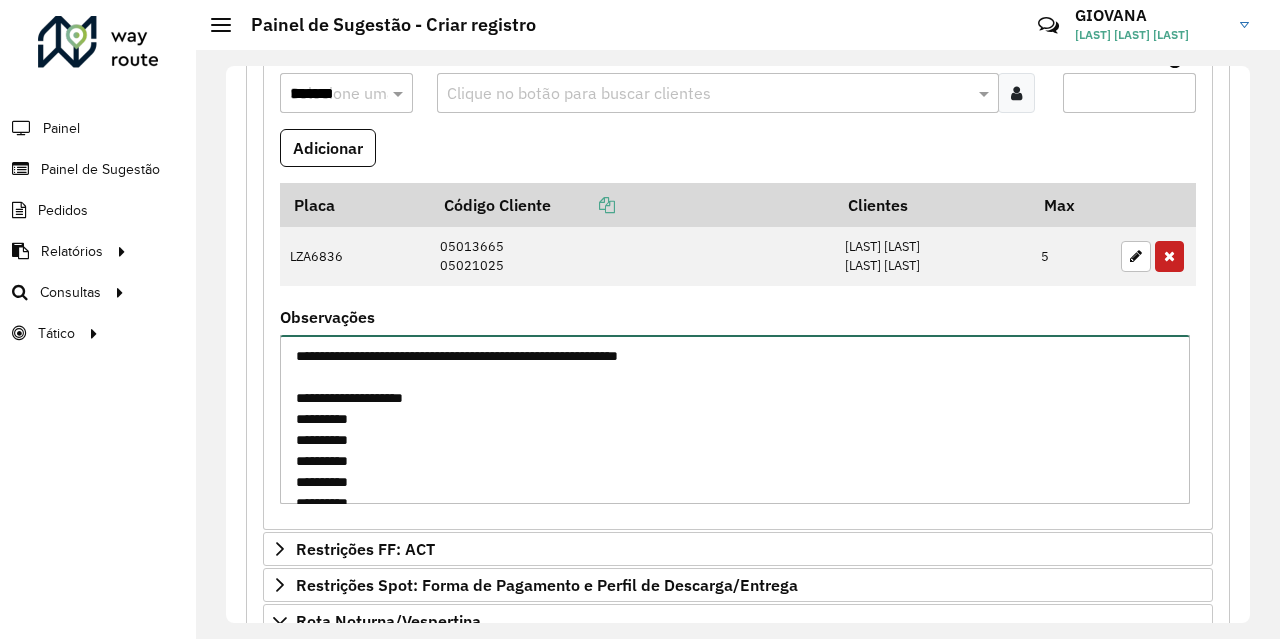 click on "**********" at bounding box center (735, 419) 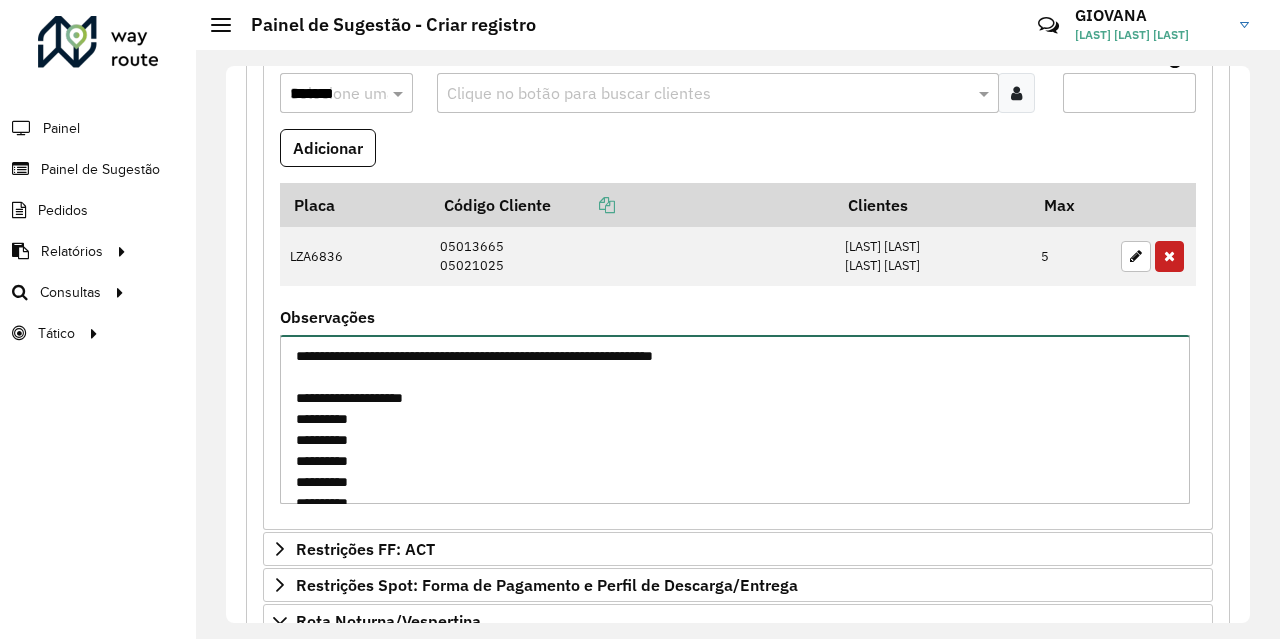 click on "**********" at bounding box center [735, 419] 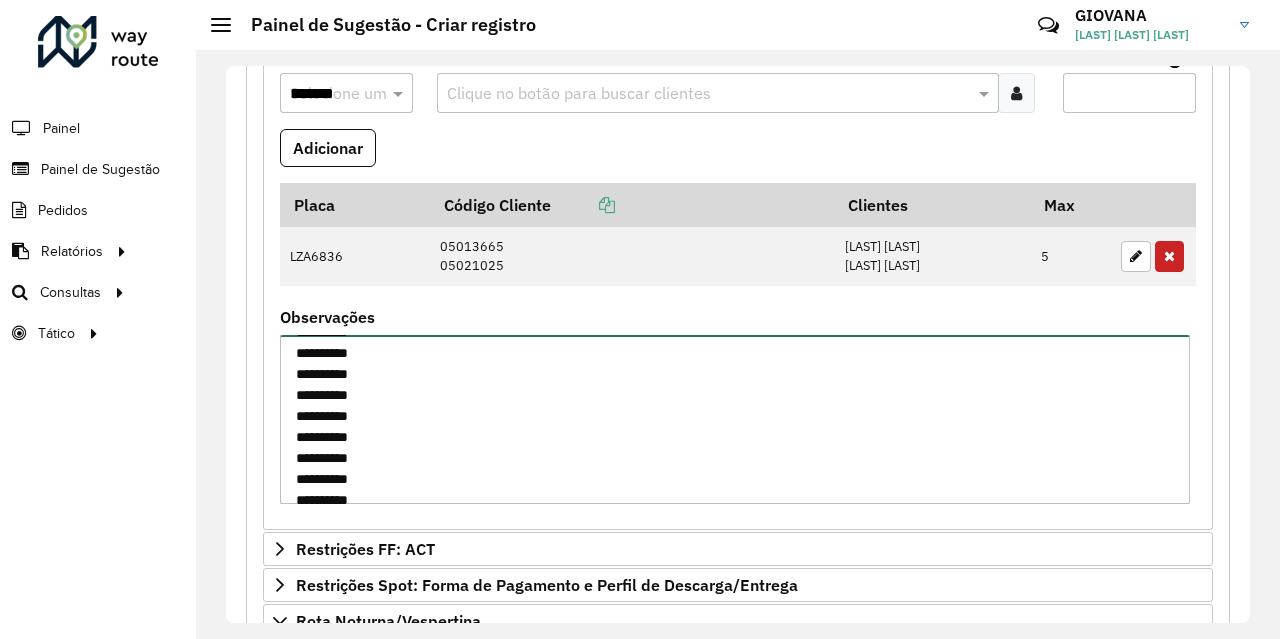 scroll, scrollTop: 0, scrollLeft: 0, axis: both 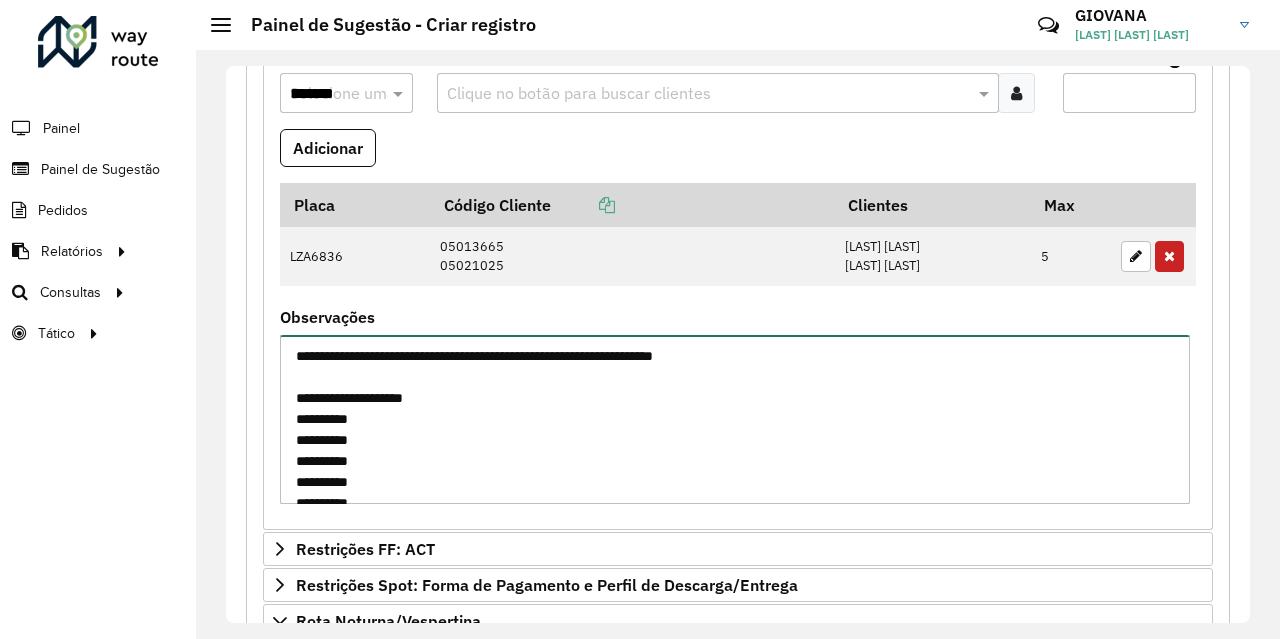 click on "**********" at bounding box center (735, 419) 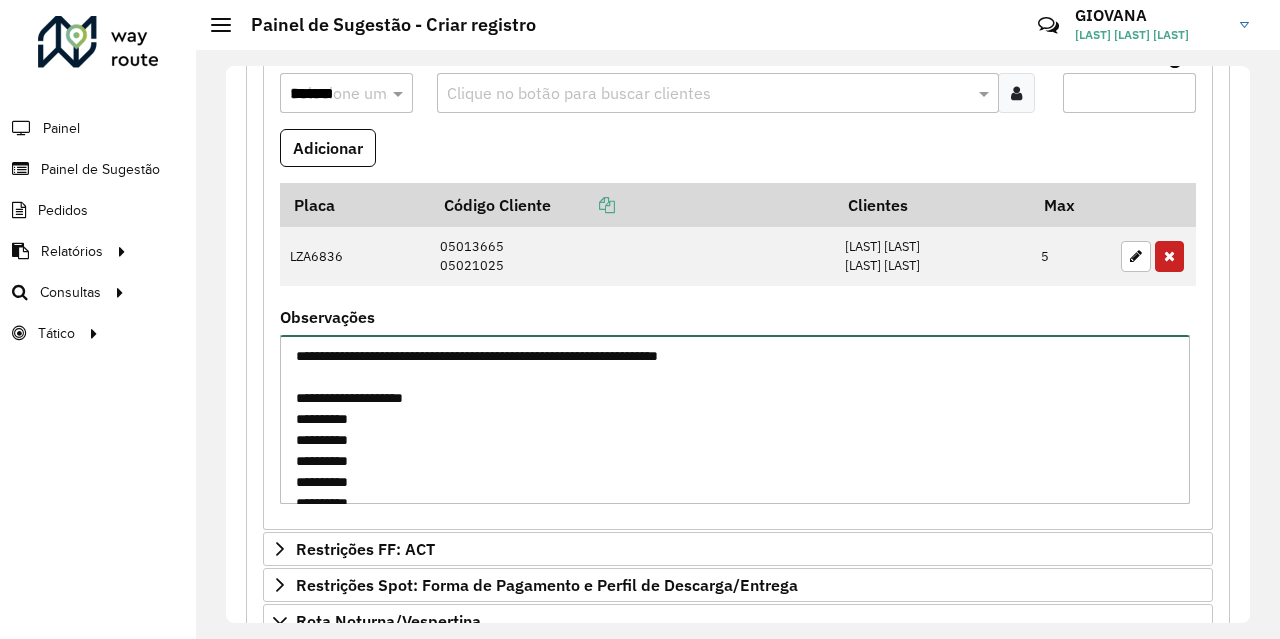 drag, startPoint x: 810, startPoint y: 354, endPoint x: 575, endPoint y: 354, distance: 235 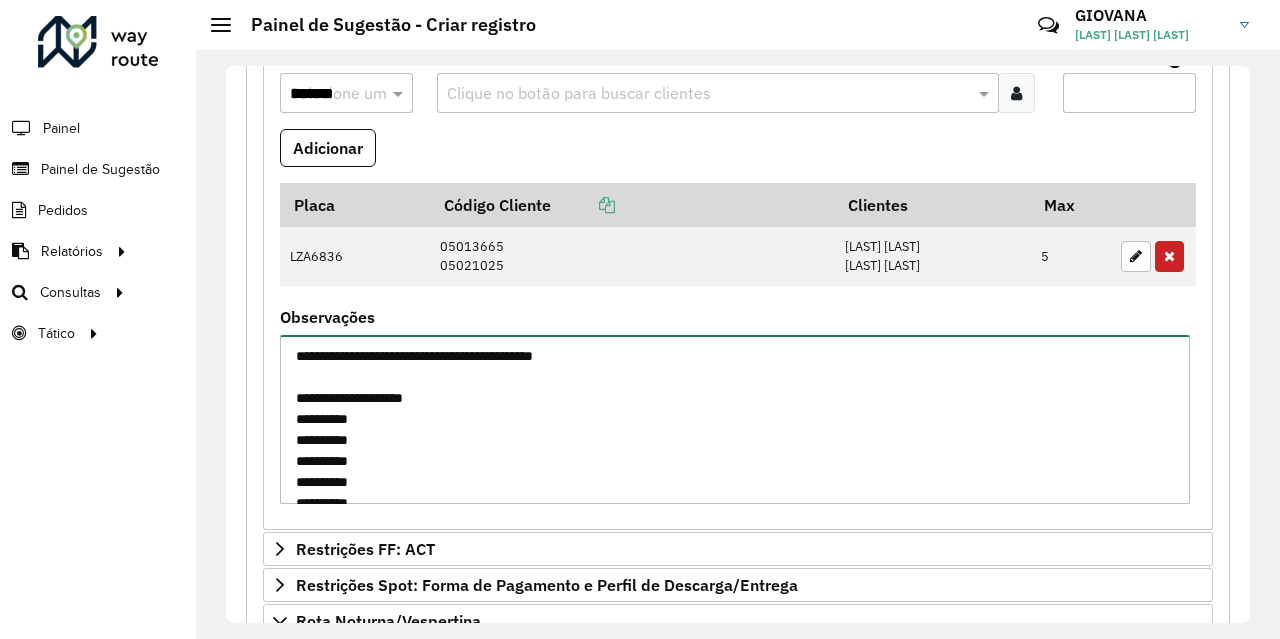 click on "**********" at bounding box center [735, 419] 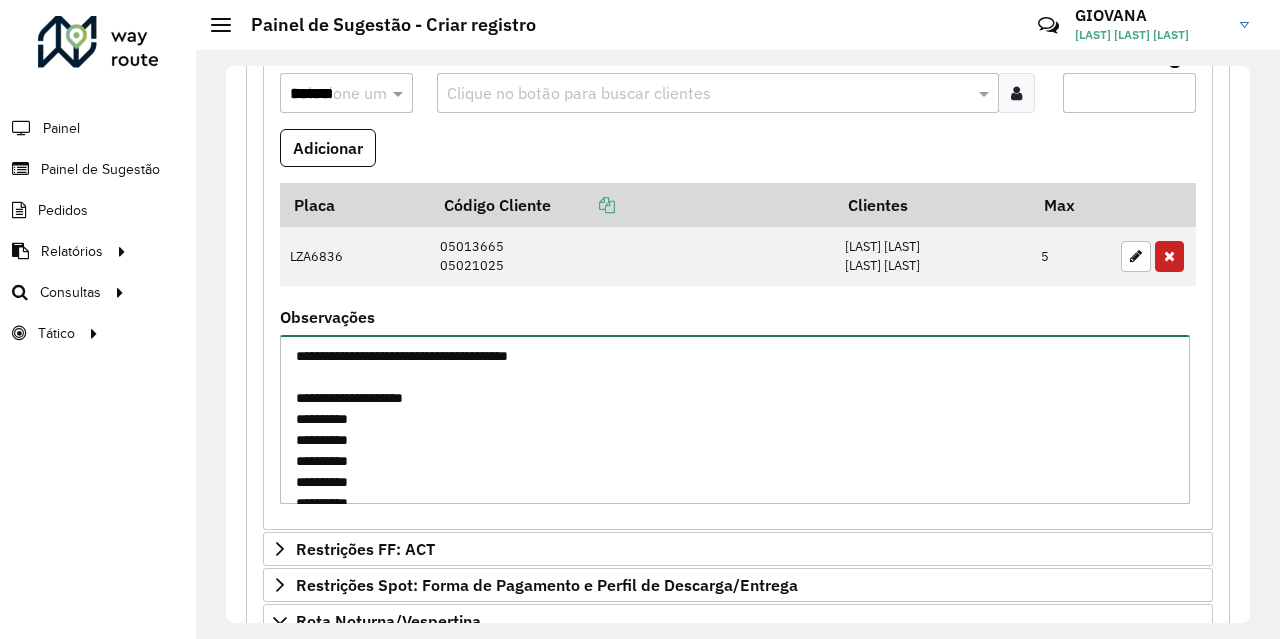 drag, startPoint x: 578, startPoint y: 354, endPoint x: 545, endPoint y: 356, distance: 33.06055 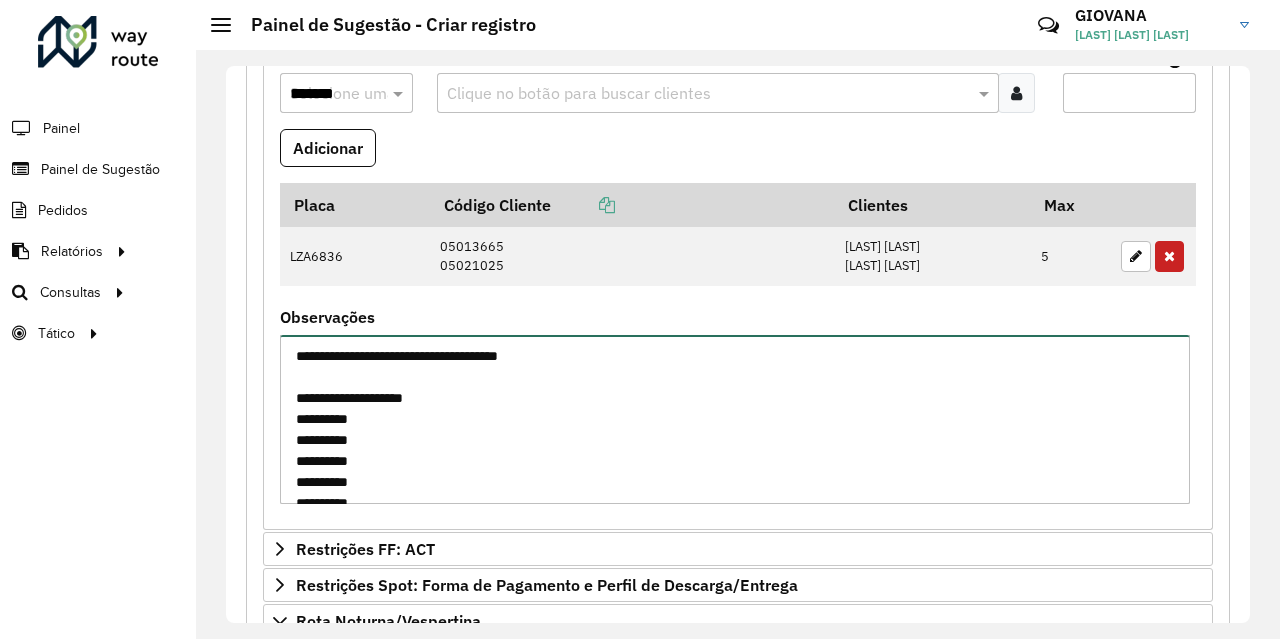 click on "**********" at bounding box center [735, 419] 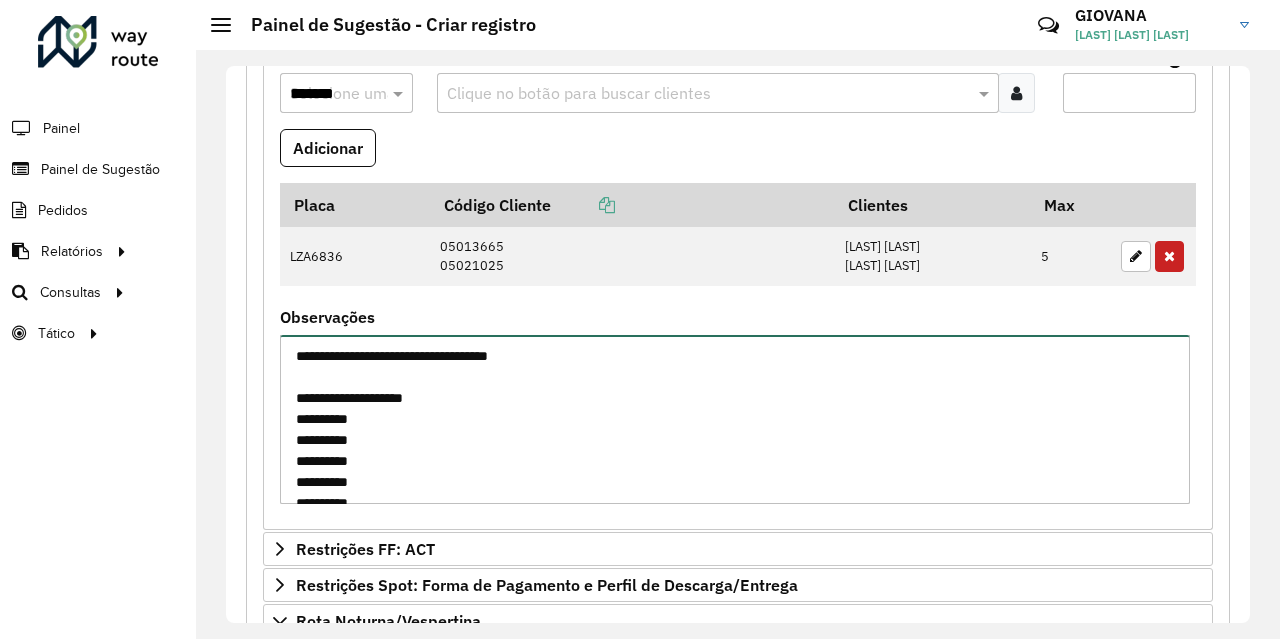 click on "**********" at bounding box center [735, 419] 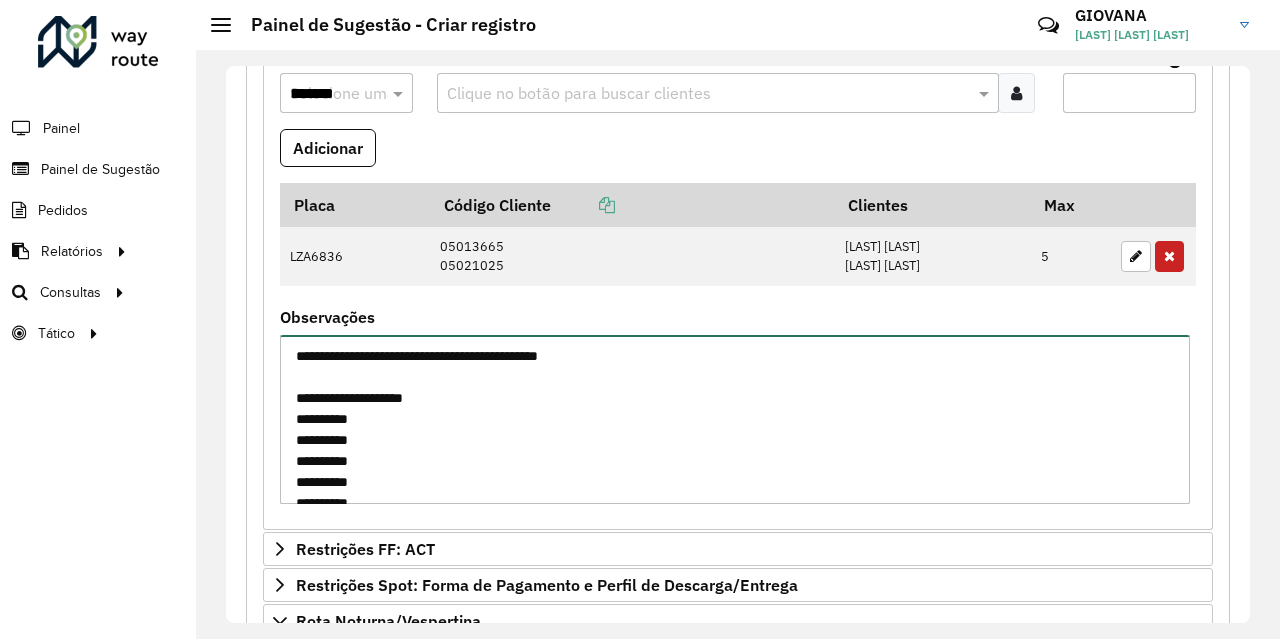 drag, startPoint x: 634, startPoint y: 355, endPoint x: 662, endPoint y: 353, distance: 28.071337 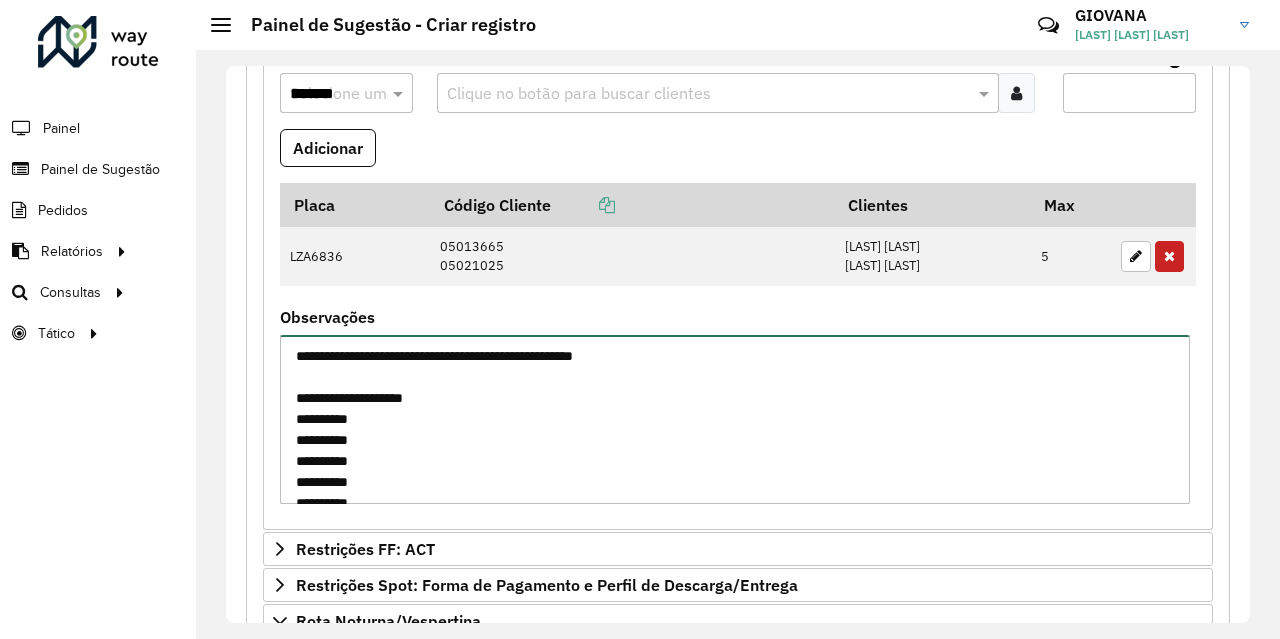 click on "**********" at bounding box center (735, 419) 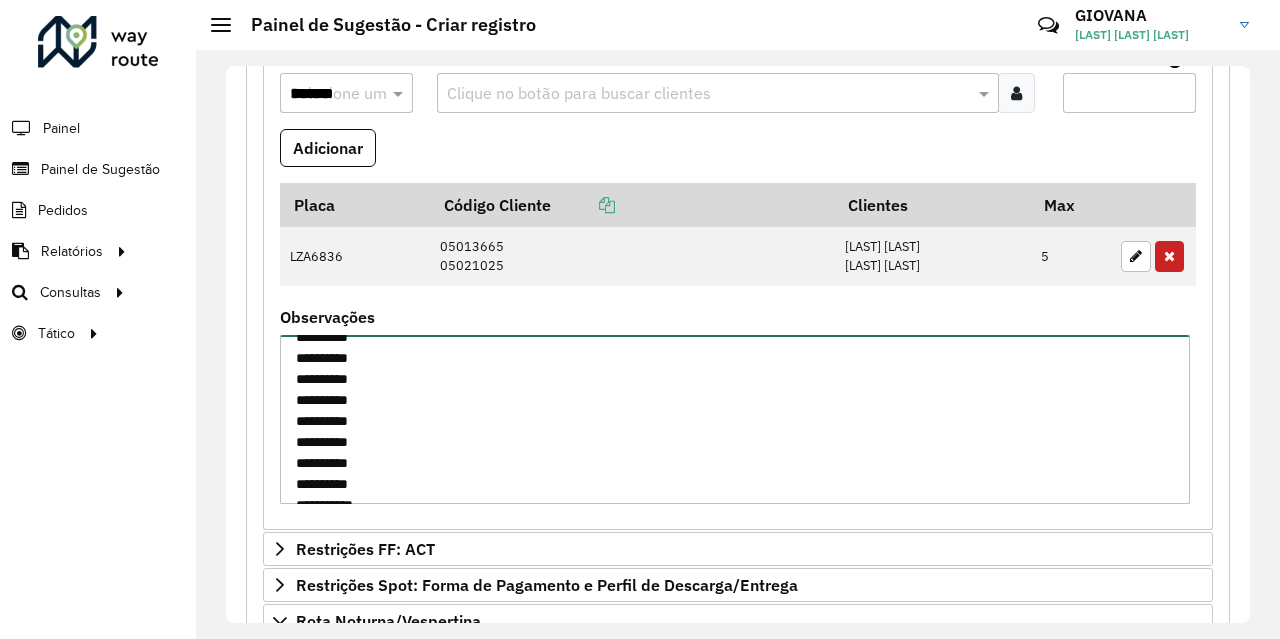 scroll, scrollTop: 189, scrollLeft: 0, axis: vertical 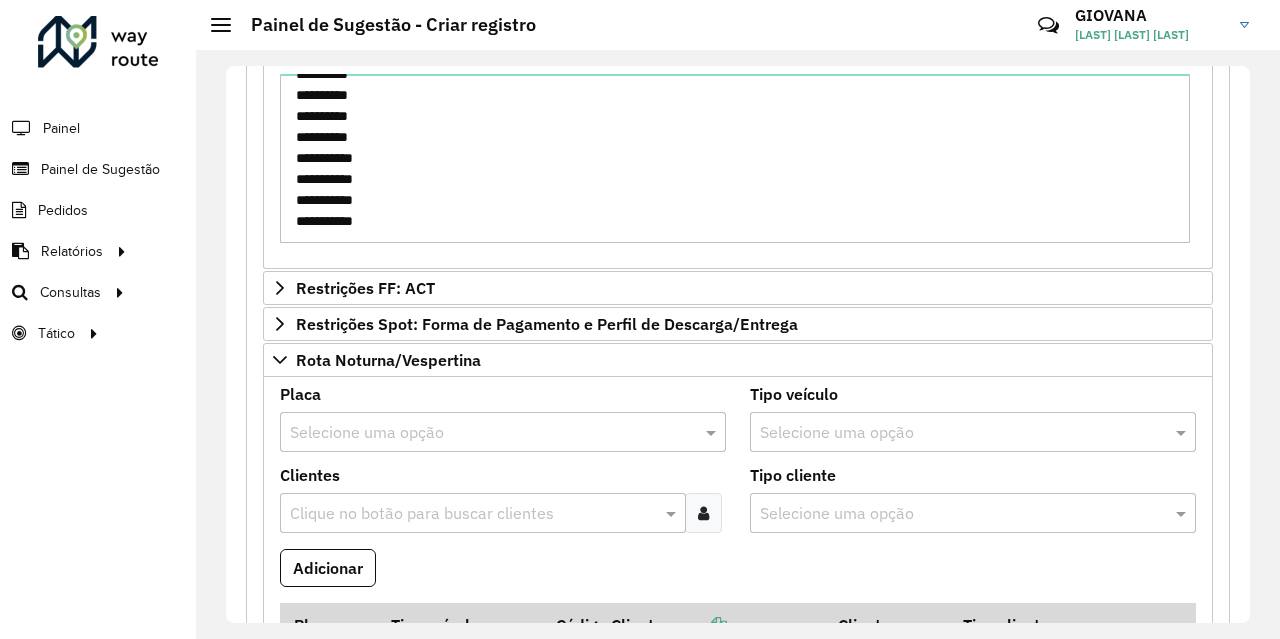 click at bounding box center (483, 433) 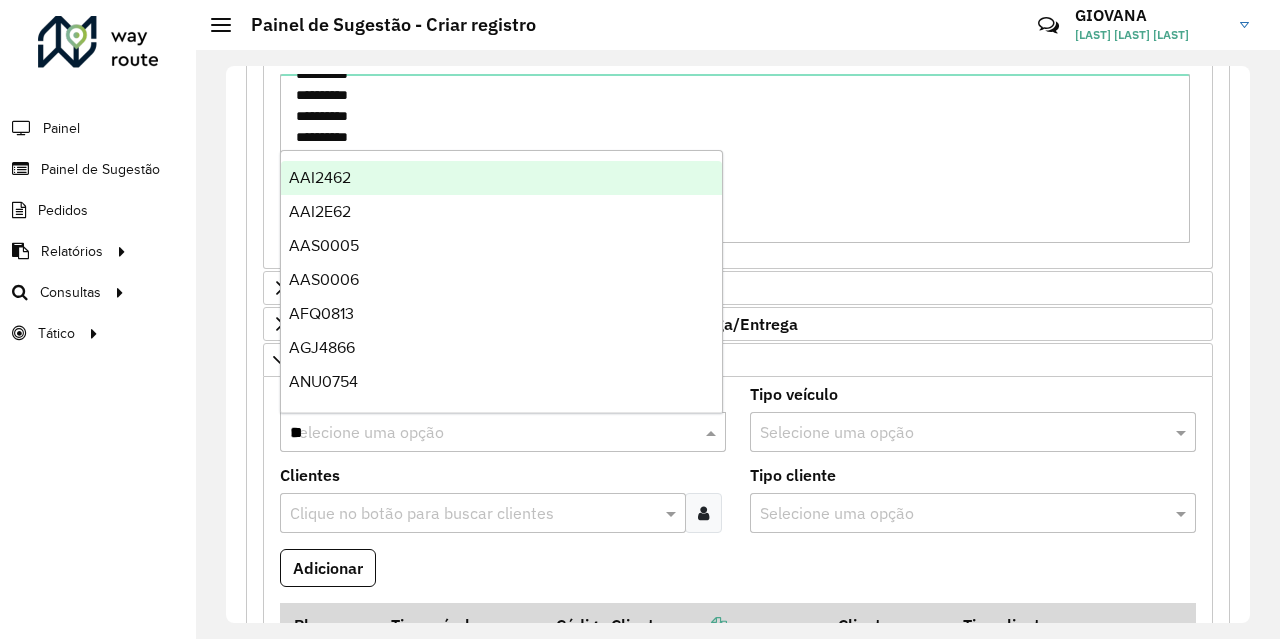 type on "***" 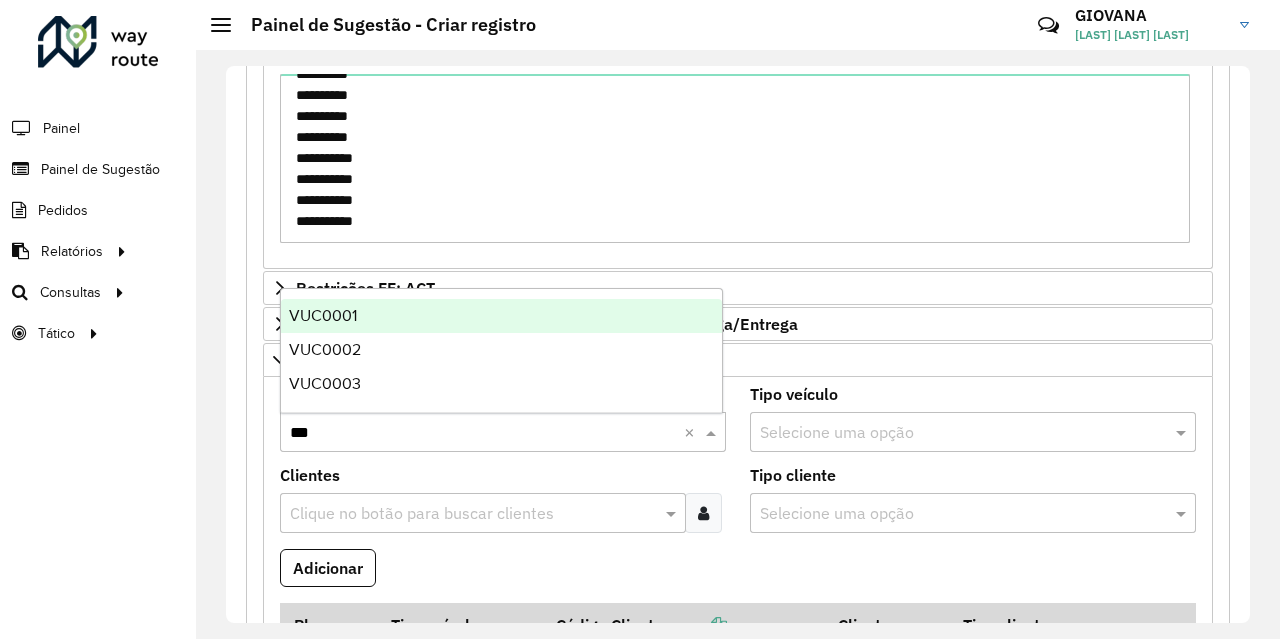 click on "VUC0001" at bounding box center [501, 316] 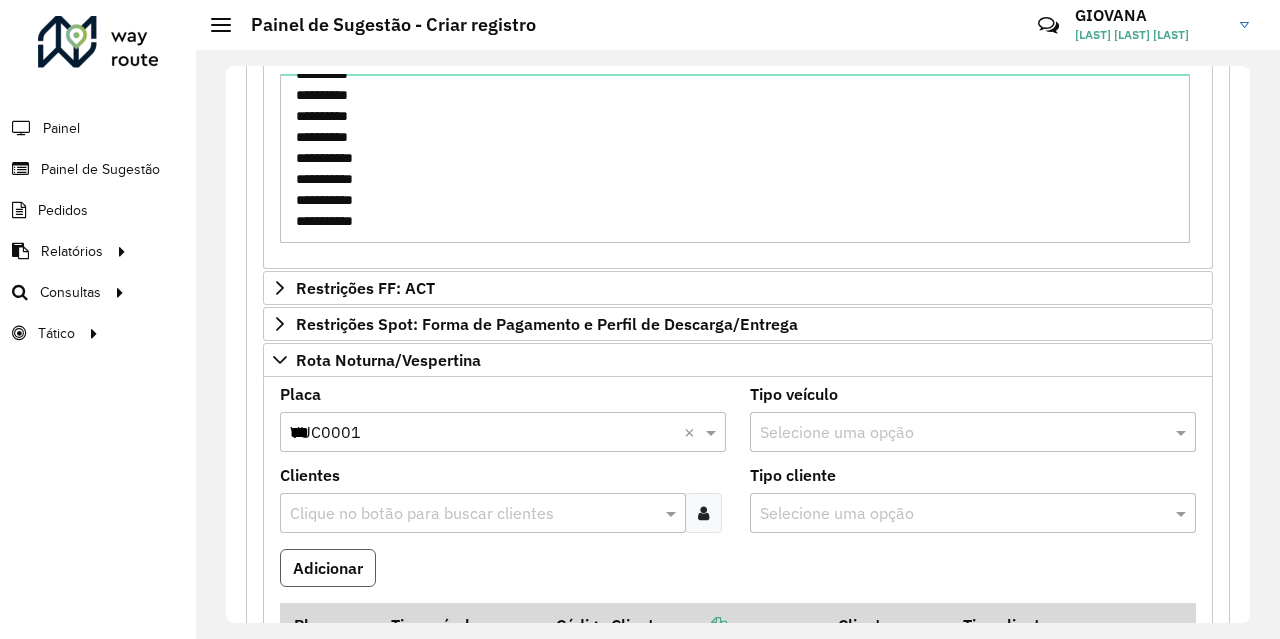 click on "Adicionar" at bounding box center [328, 568] 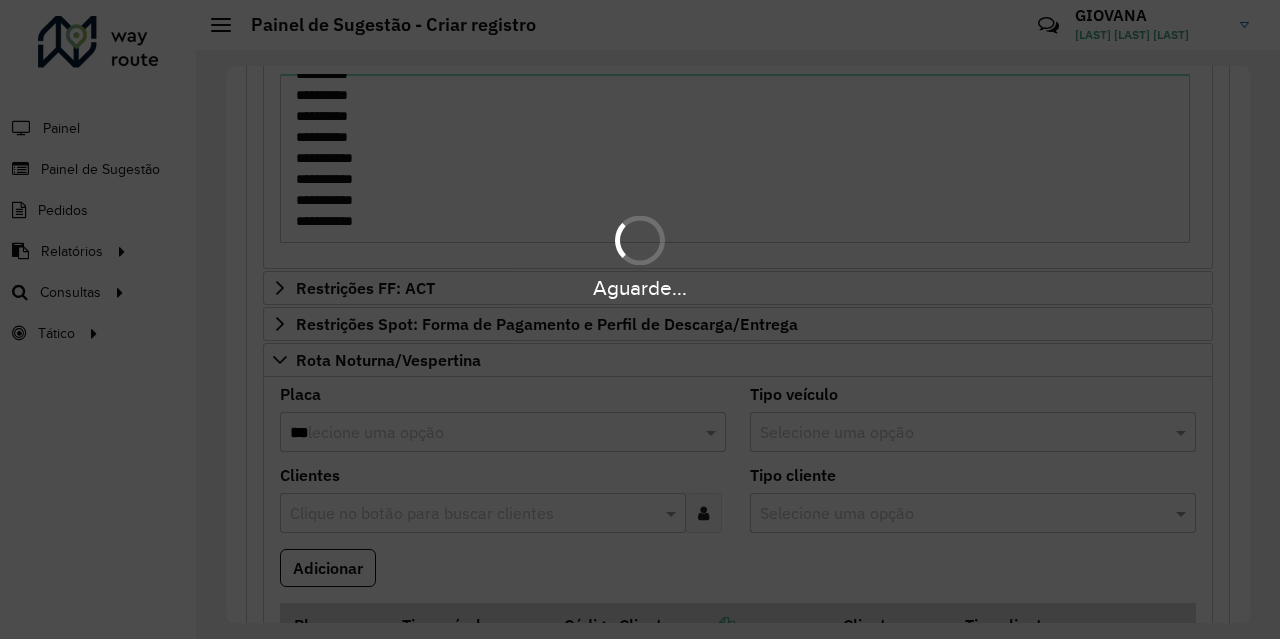 click on "Aguarde..." at bounding box center (640, 319) 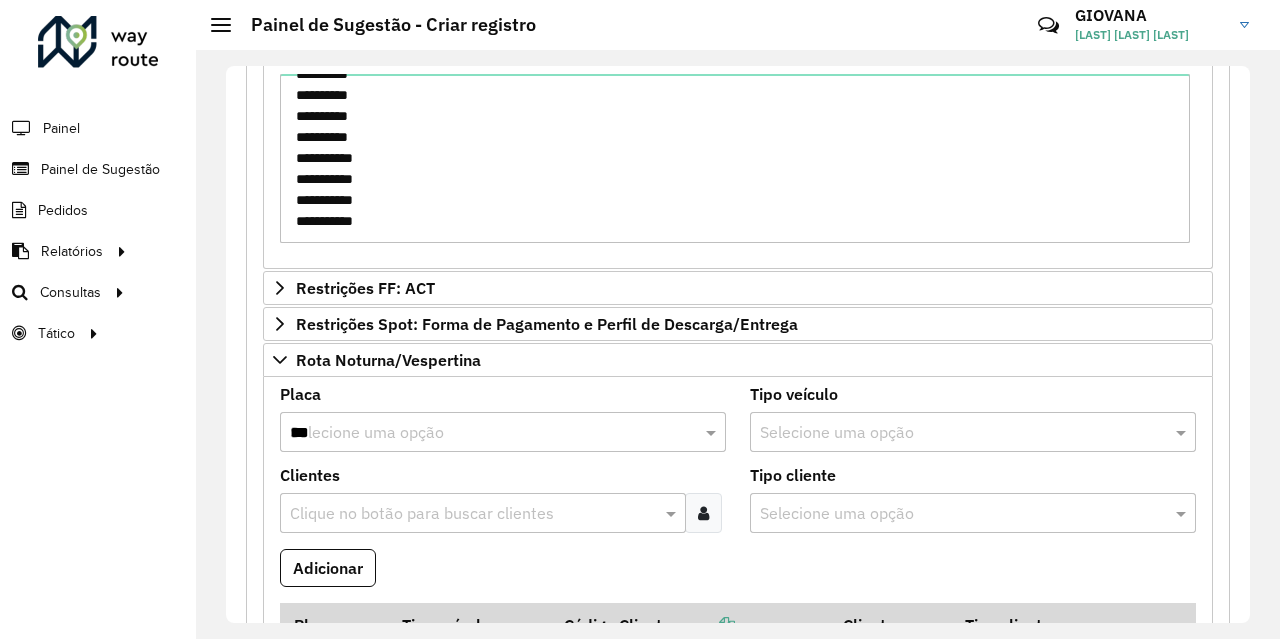 click on "***" at bounding box center [483, 433] 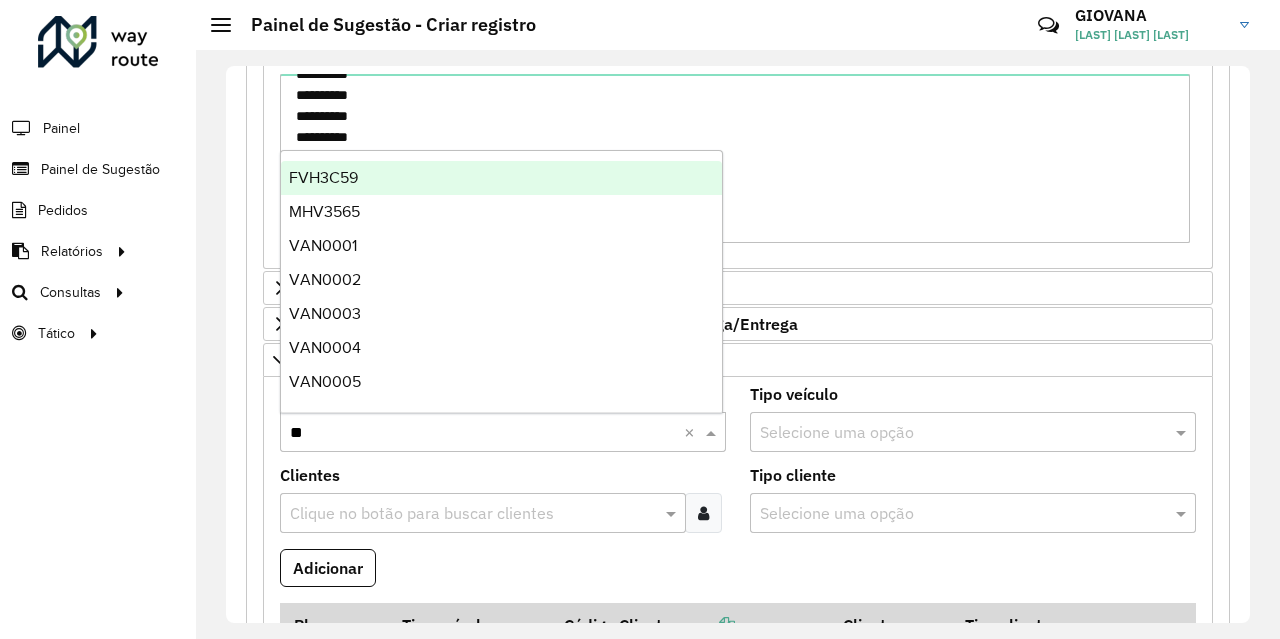 type on "***" 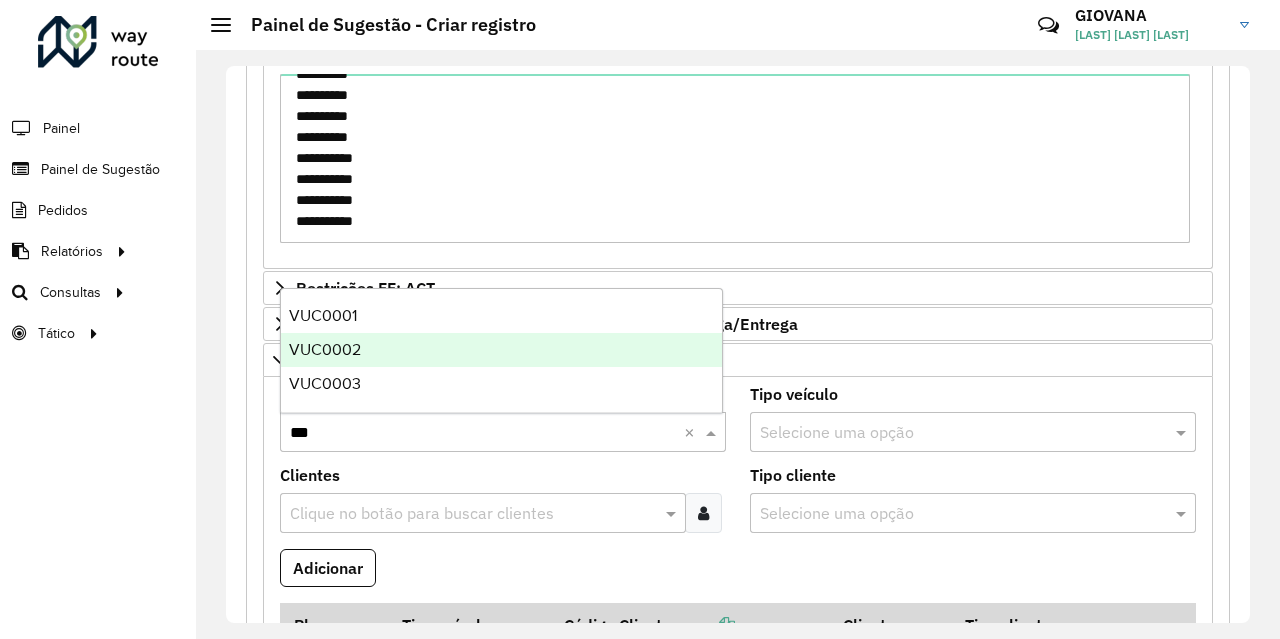 click on "VUC0002" at bounding box center (501, 350) 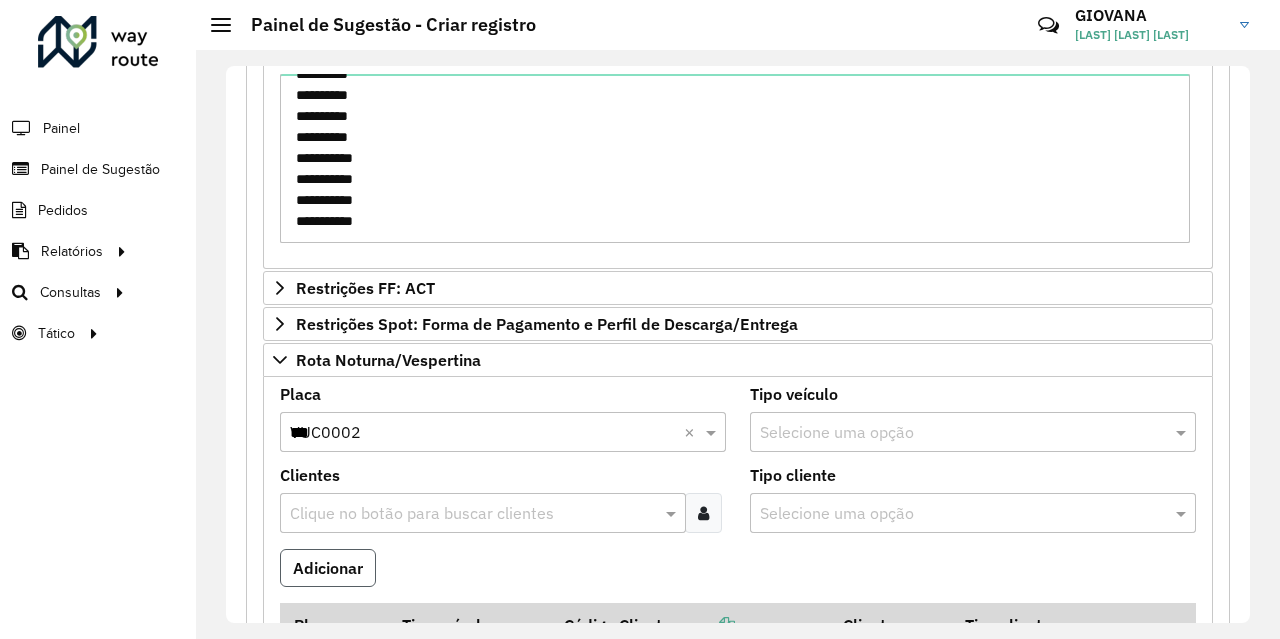 click on "Adicionar" at bounding box center (328, 568) 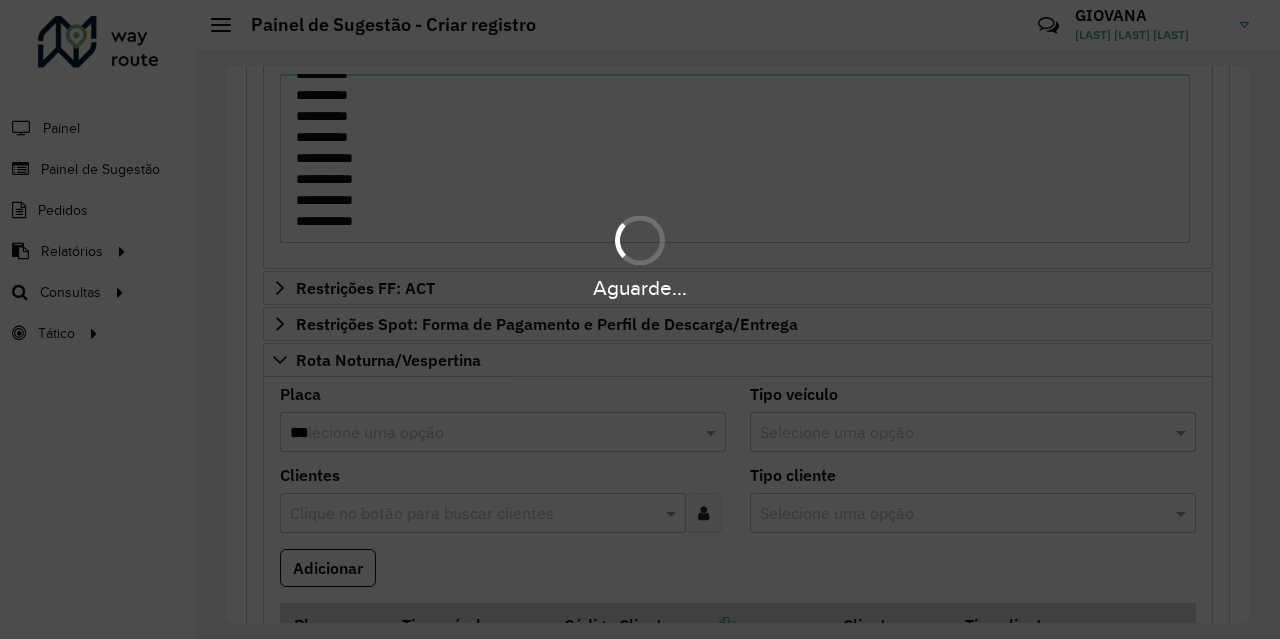 click on "Aguarde..." at bounding box center (640, 319) 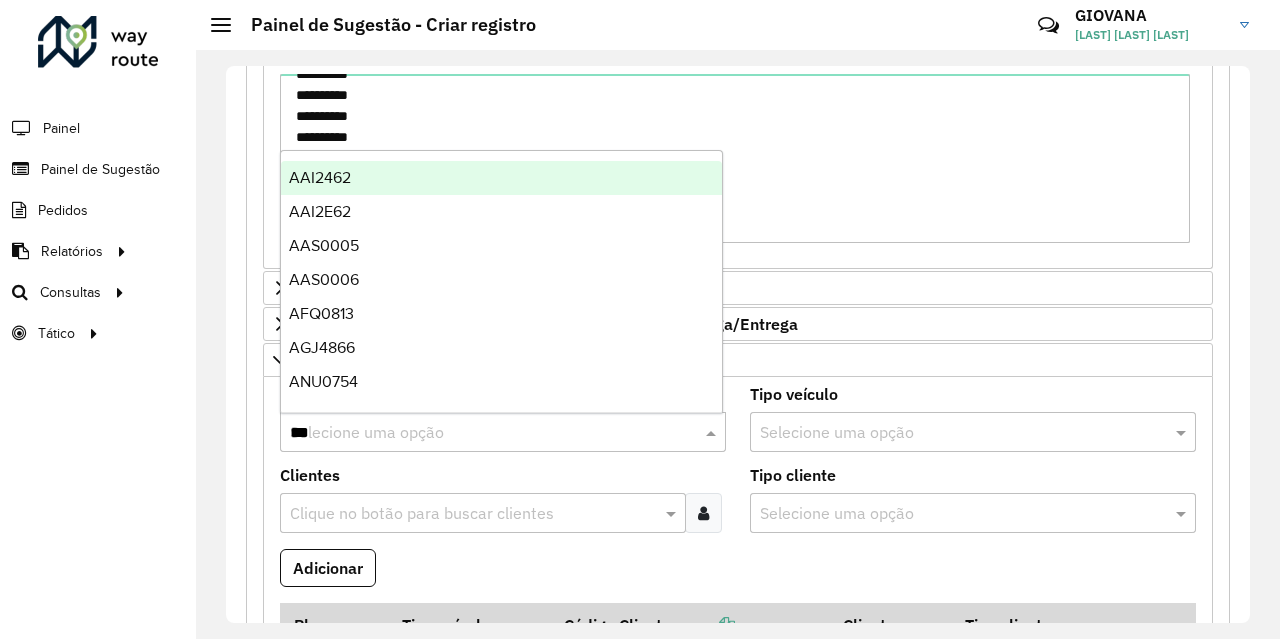 click on "***" at bounding box center (483, 433) 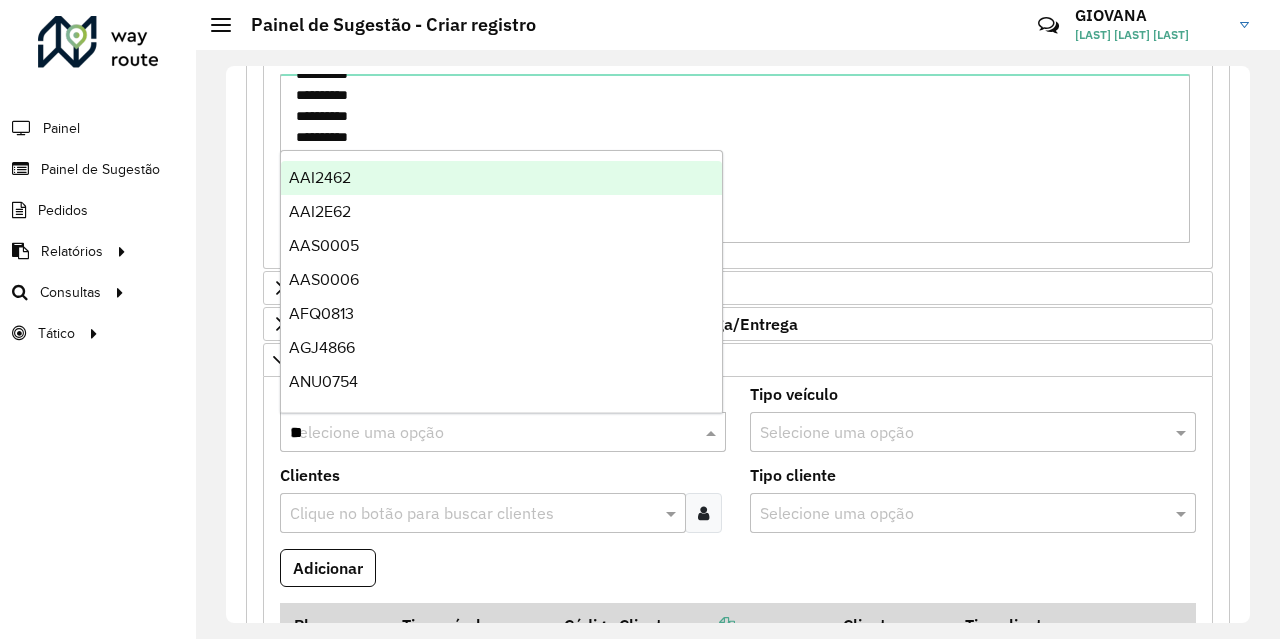 type on "***" 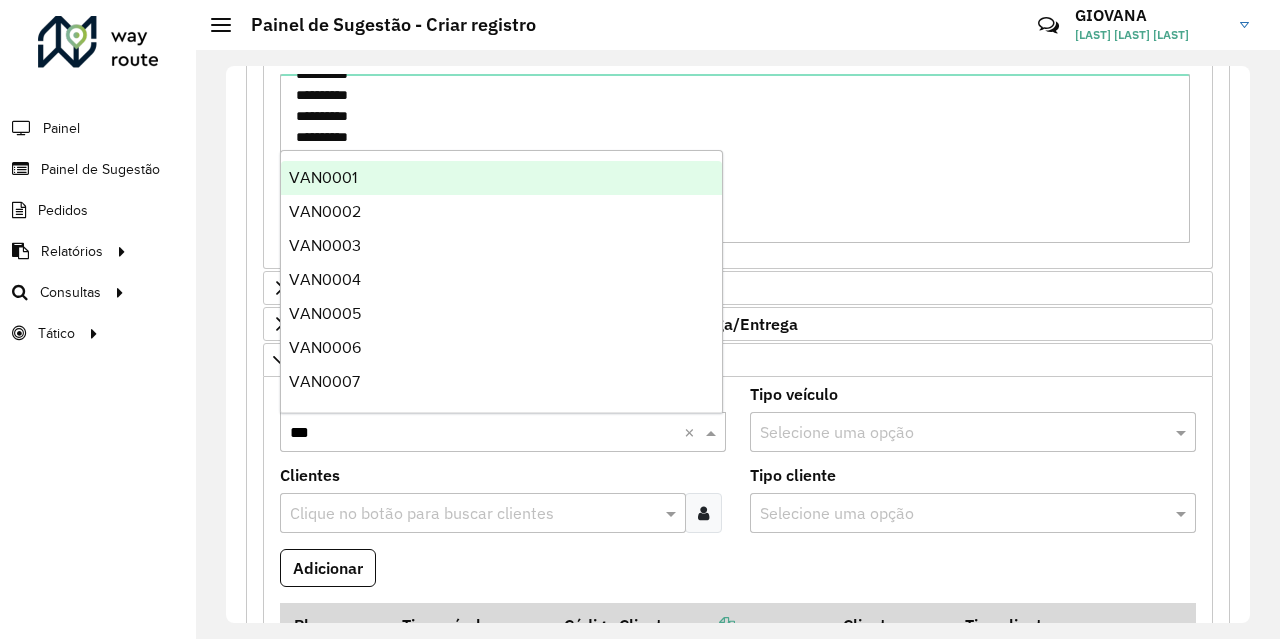 click on "VAN0001" at bounding box center (501, 178) 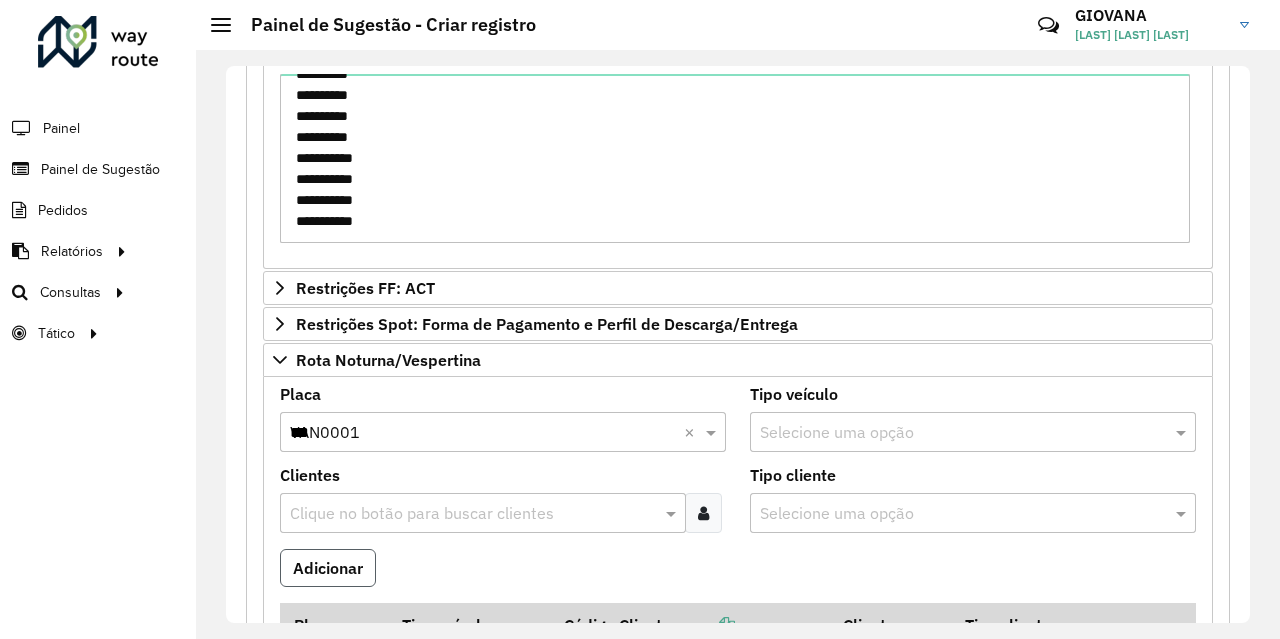 click on "Adicionar" at bounding box center [328, 568] 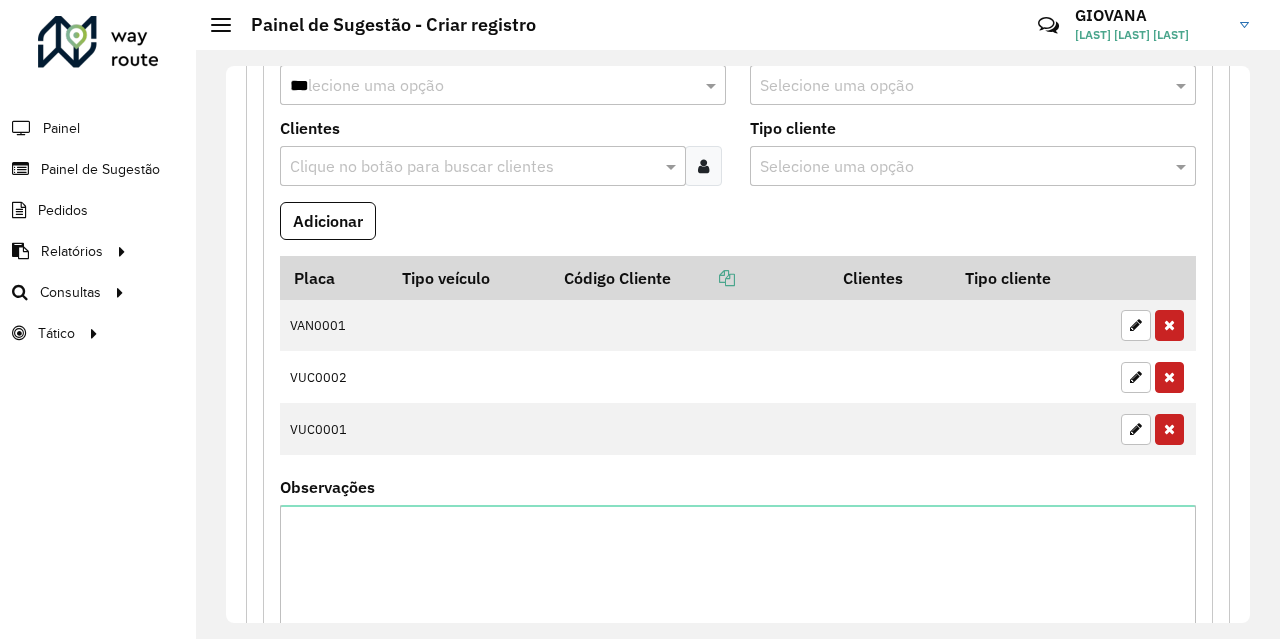 scroll, scrollTop: 1215, scrollLeft: 0, axis: vertical 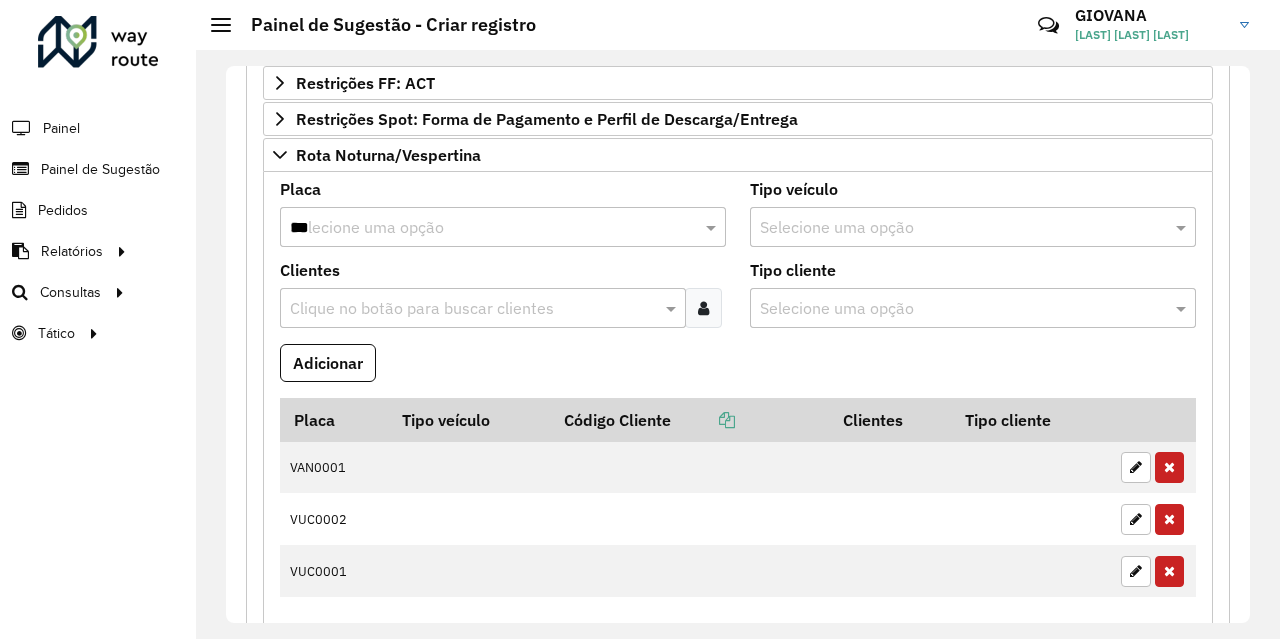 click on "***" at bounding box center (483, 228) 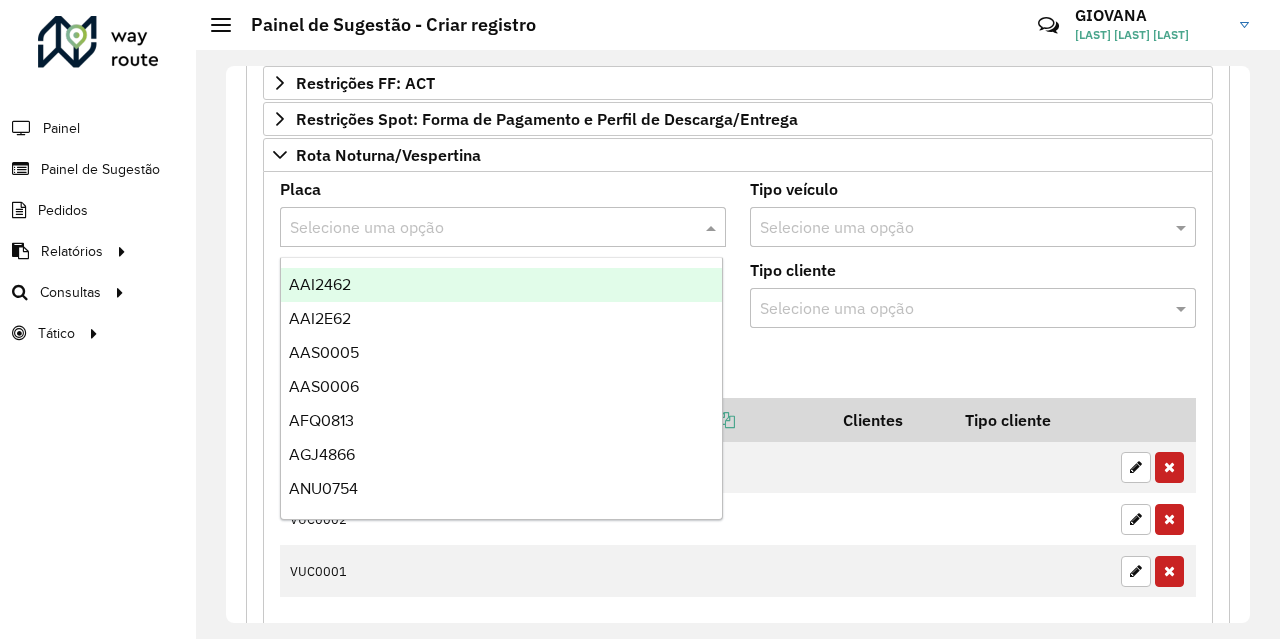 paste on "*******" 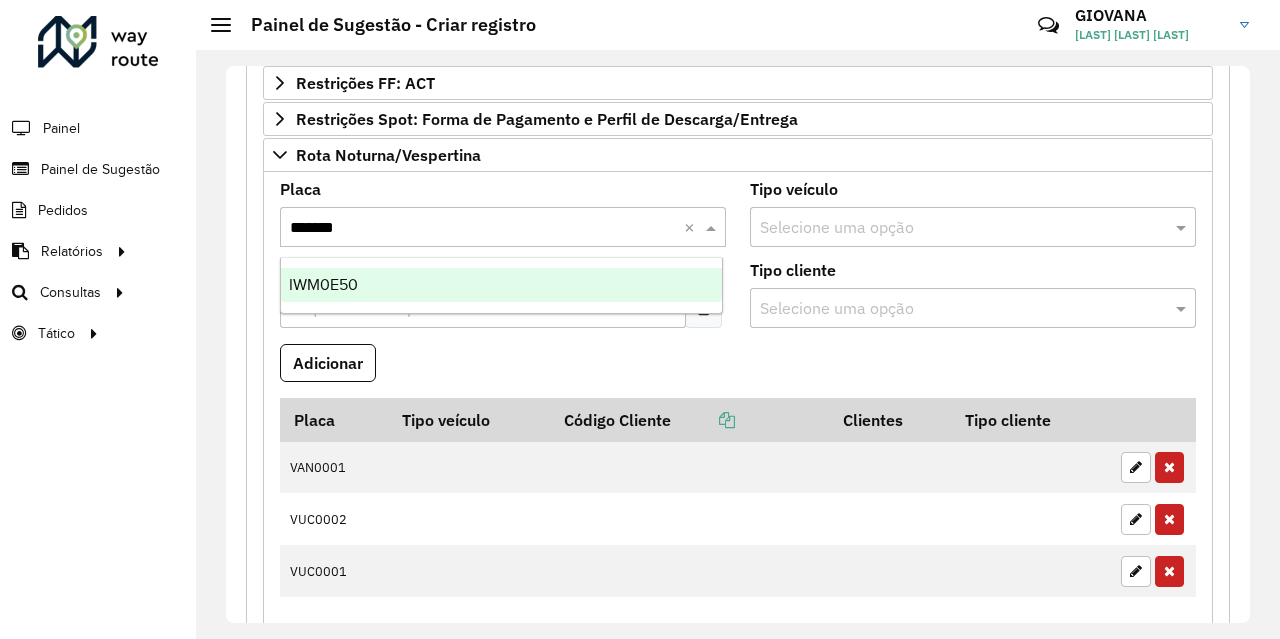 click on "IWM0E50" at bounding box center (501, 285) 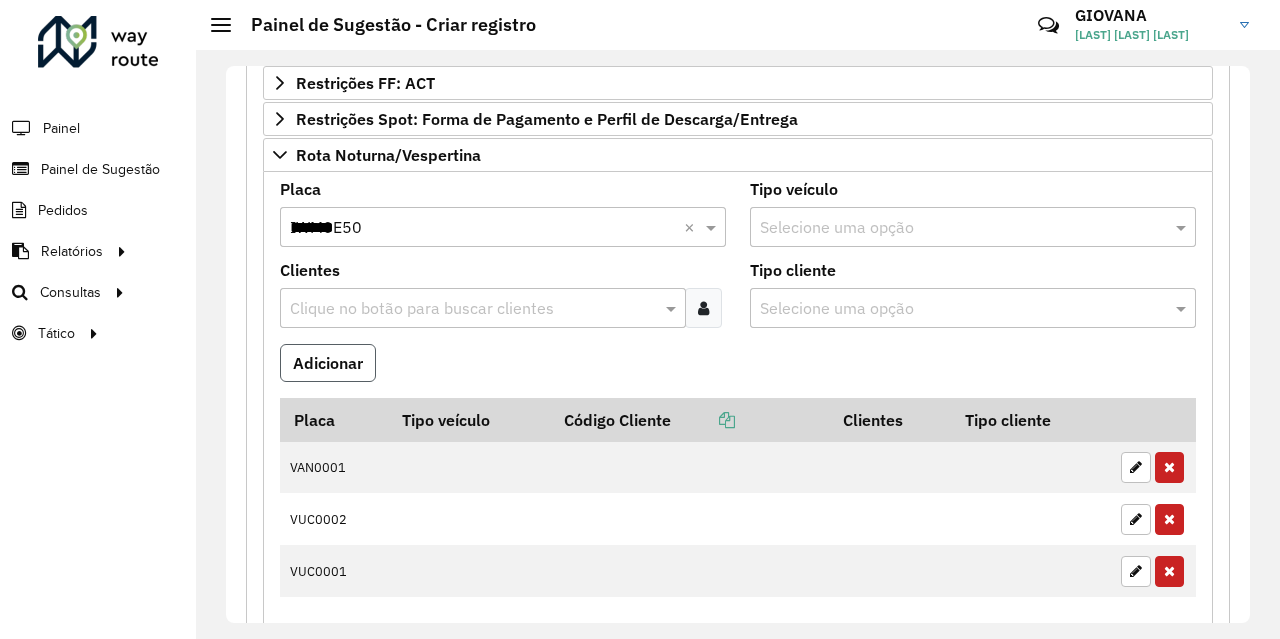 click on "Adicionar" at bounding box center (328, 363) 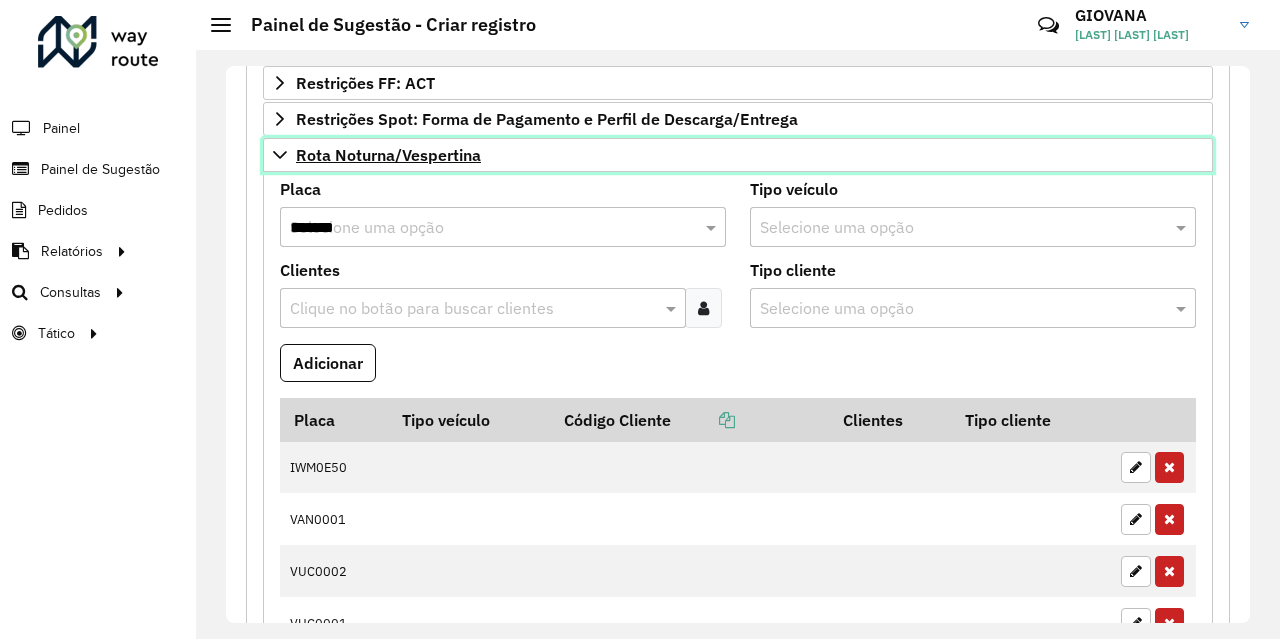 click on "Rota Noturna/Vespertina" at bounding box center (738, 155) 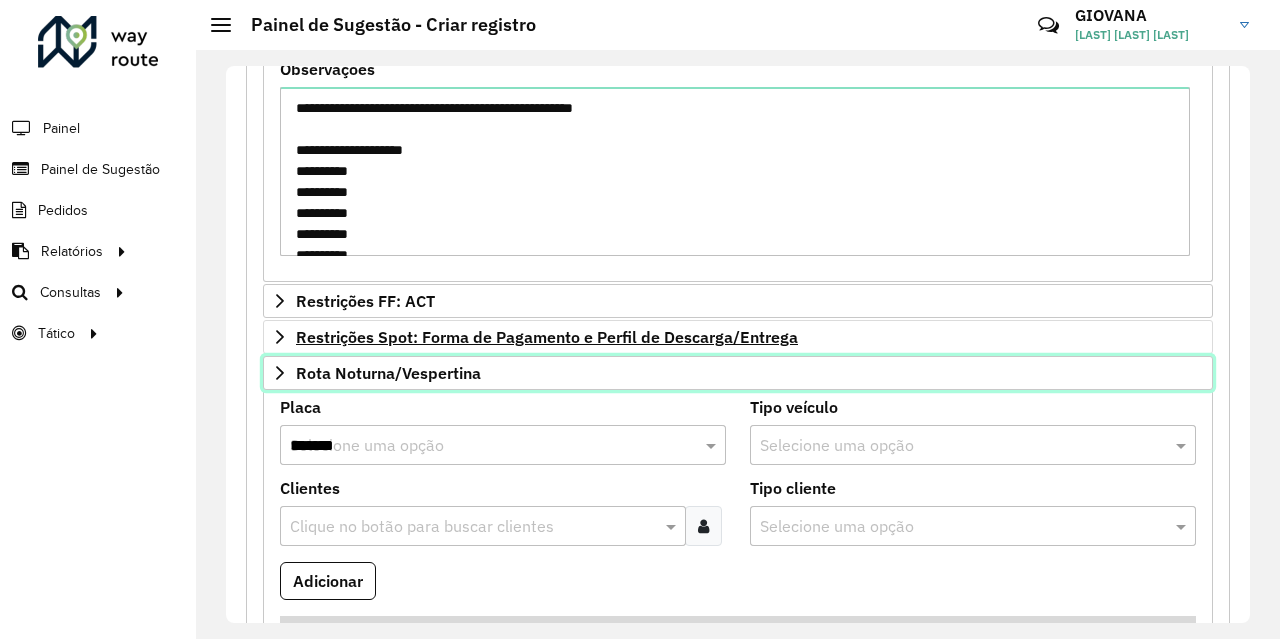 scroll, scrollTop: 850, scrollLeft: 0, axis: vertical 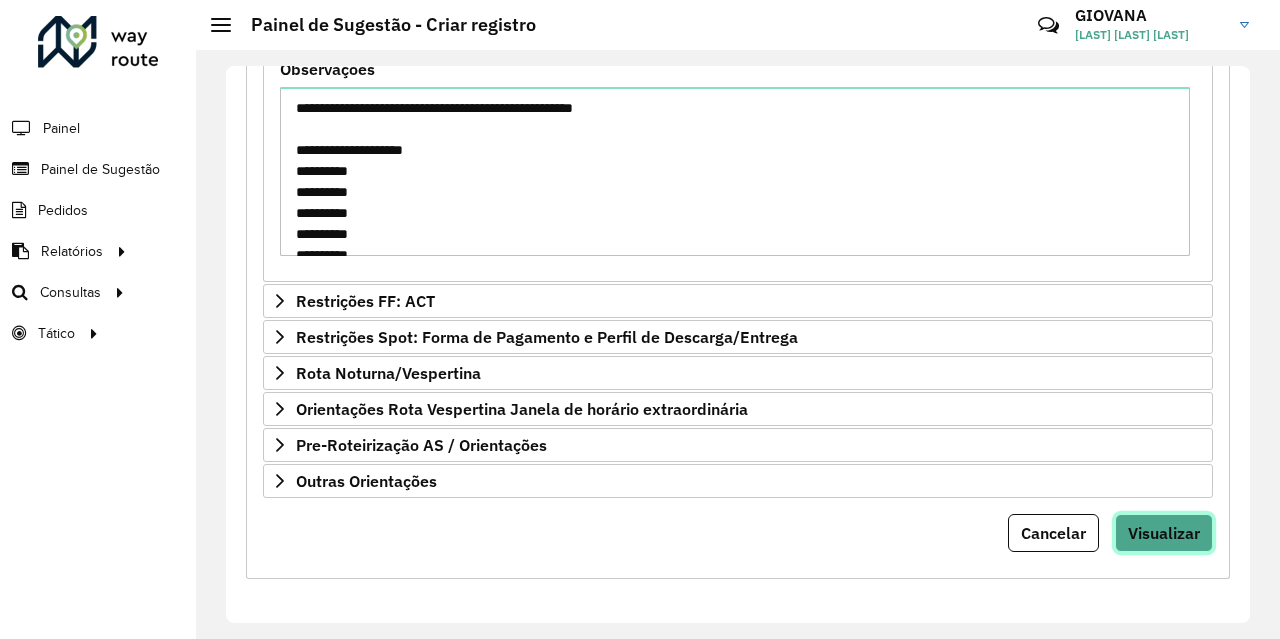 click on "Visualizar" at bounding box center [1164, 533] 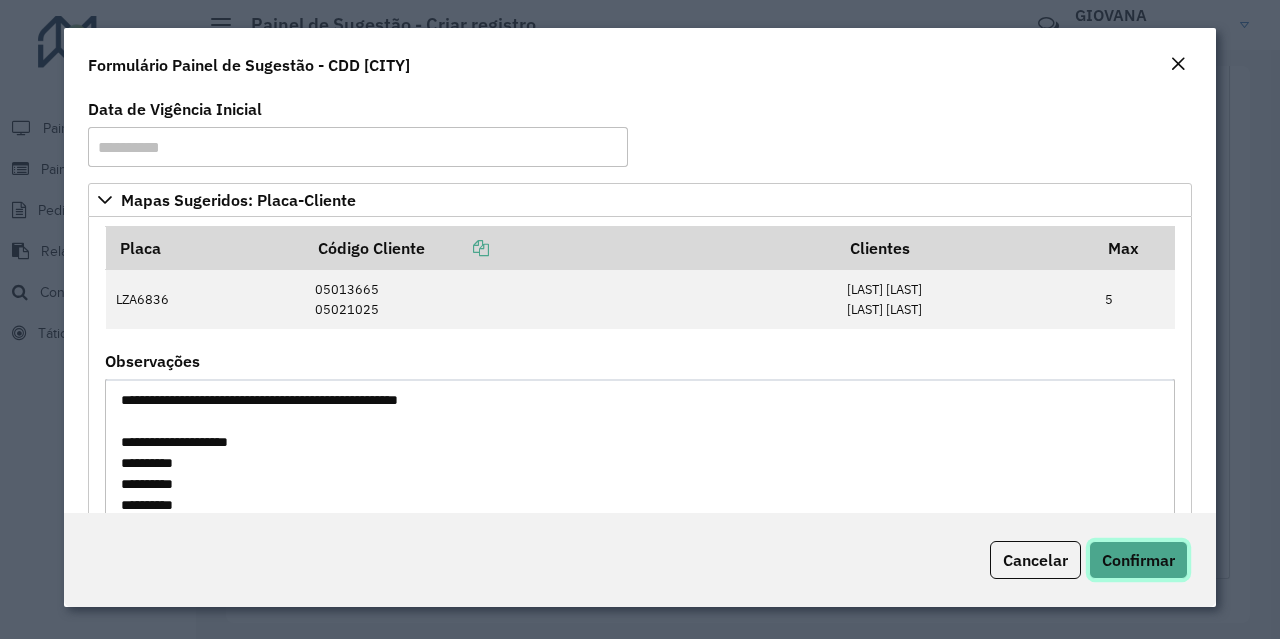 click on "Confirmar" 